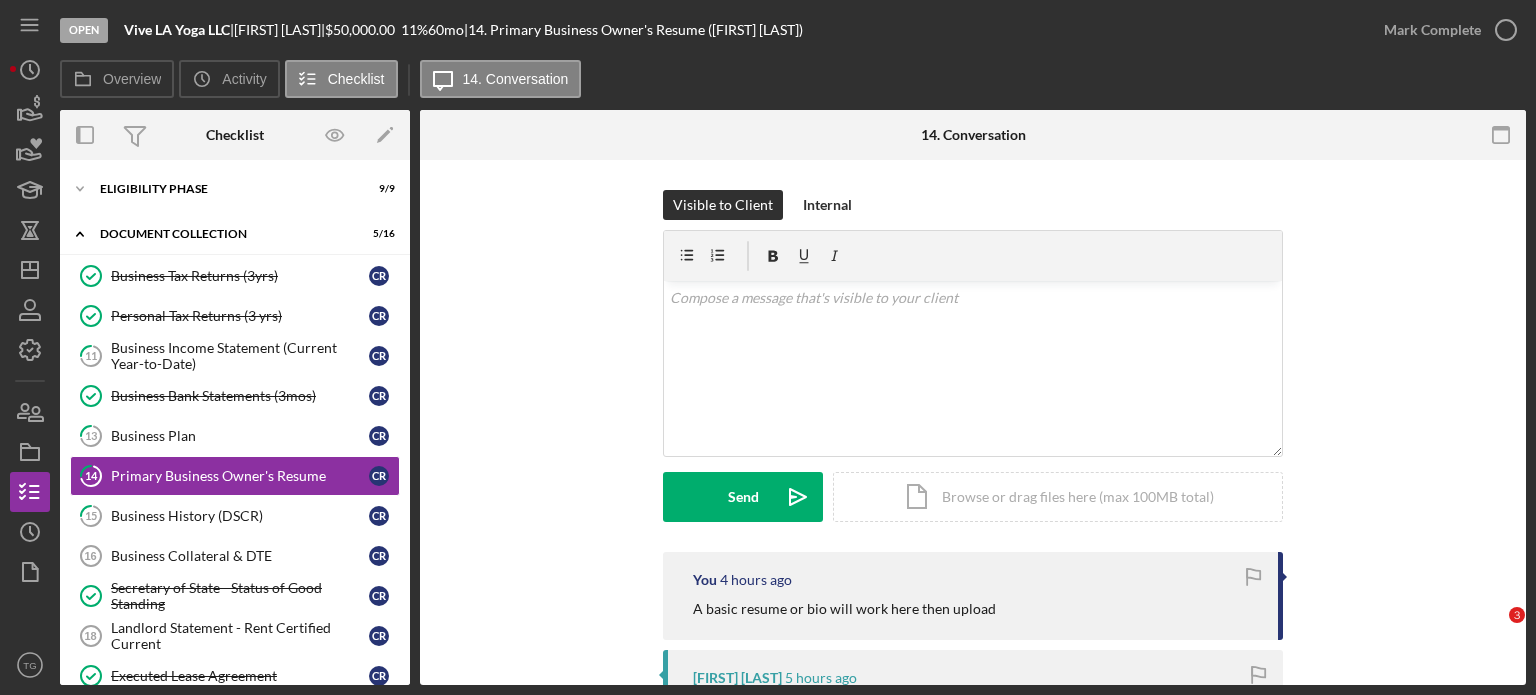 scroll, scrollTop: 0, scrollLeft: 0, axis: both 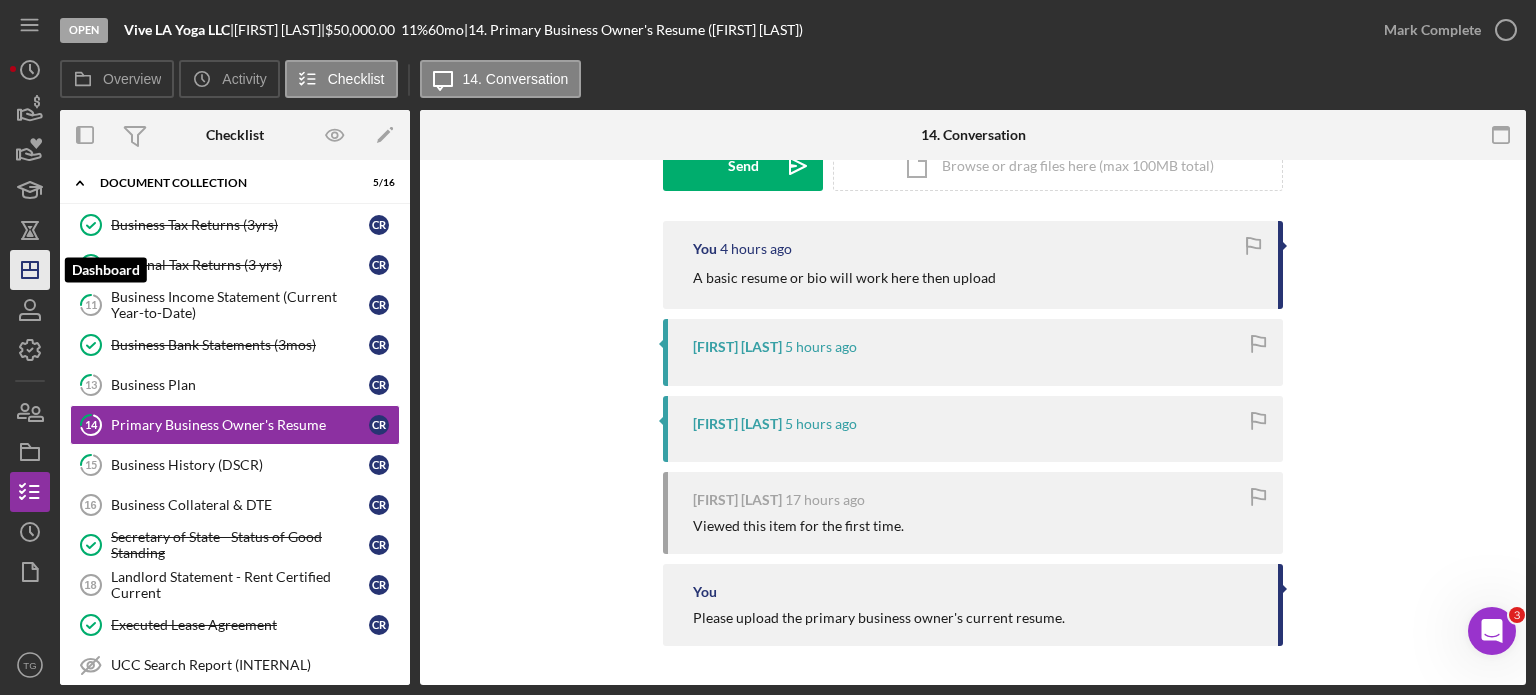 click 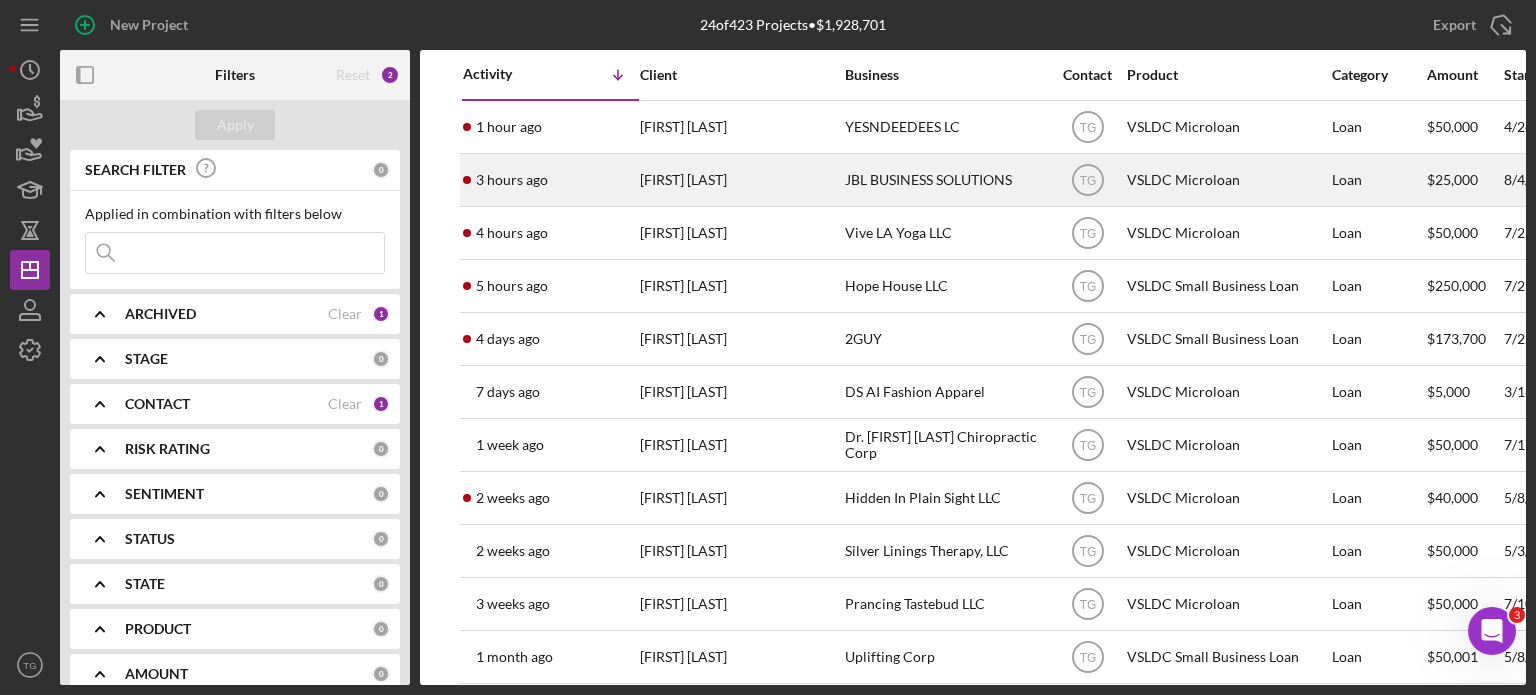 click on "[FIRST] [LAST]" at bounding box center [740, 180] 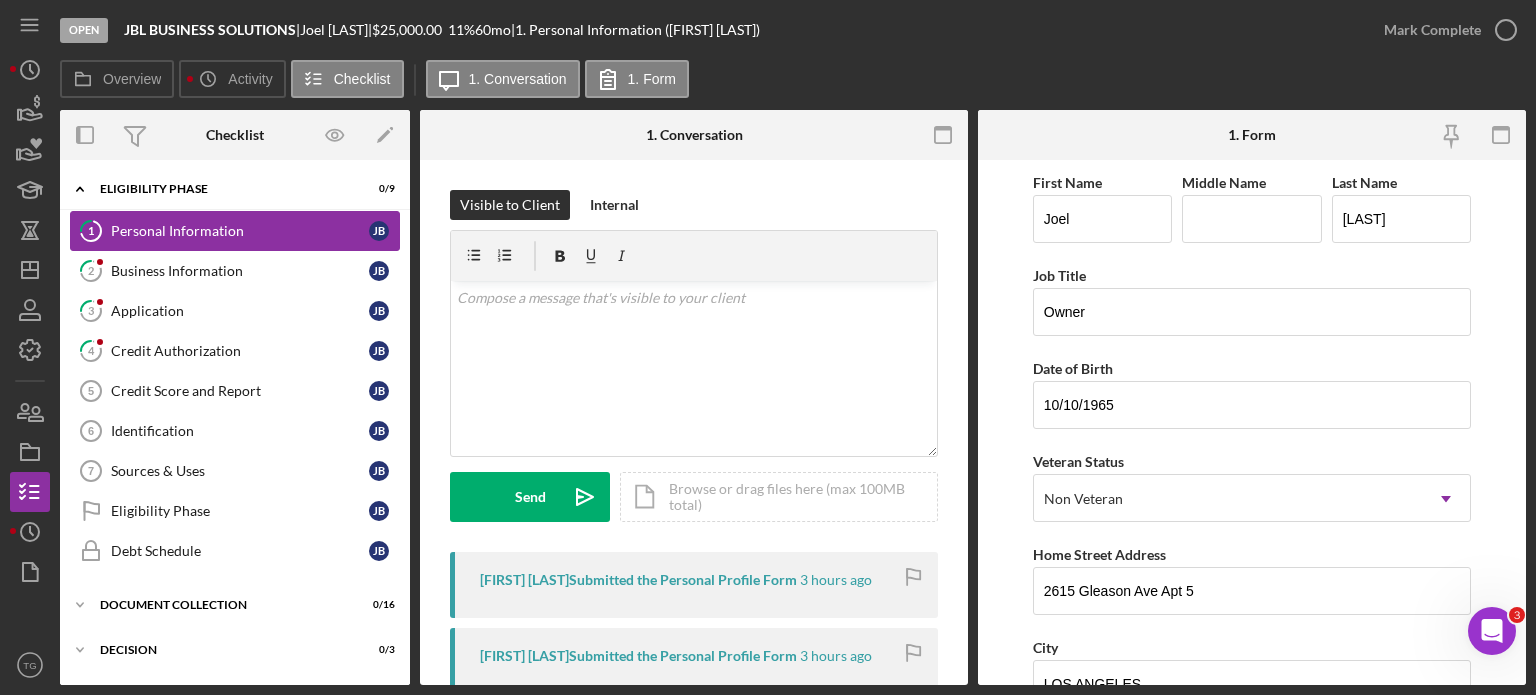 click on "Personal Information" at bounding box center (240, 231) 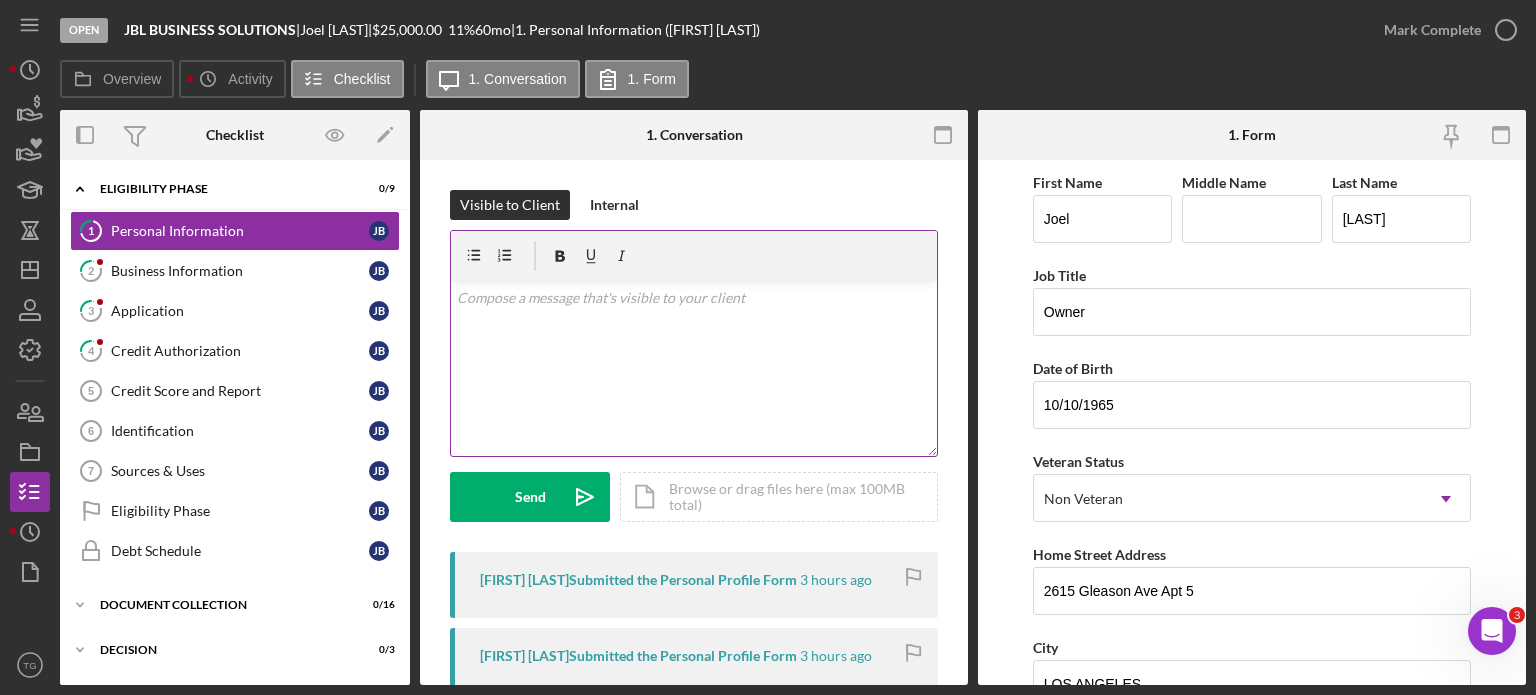 scroll, scrollTop: 100, scrollLeft: 0, axis: vertical 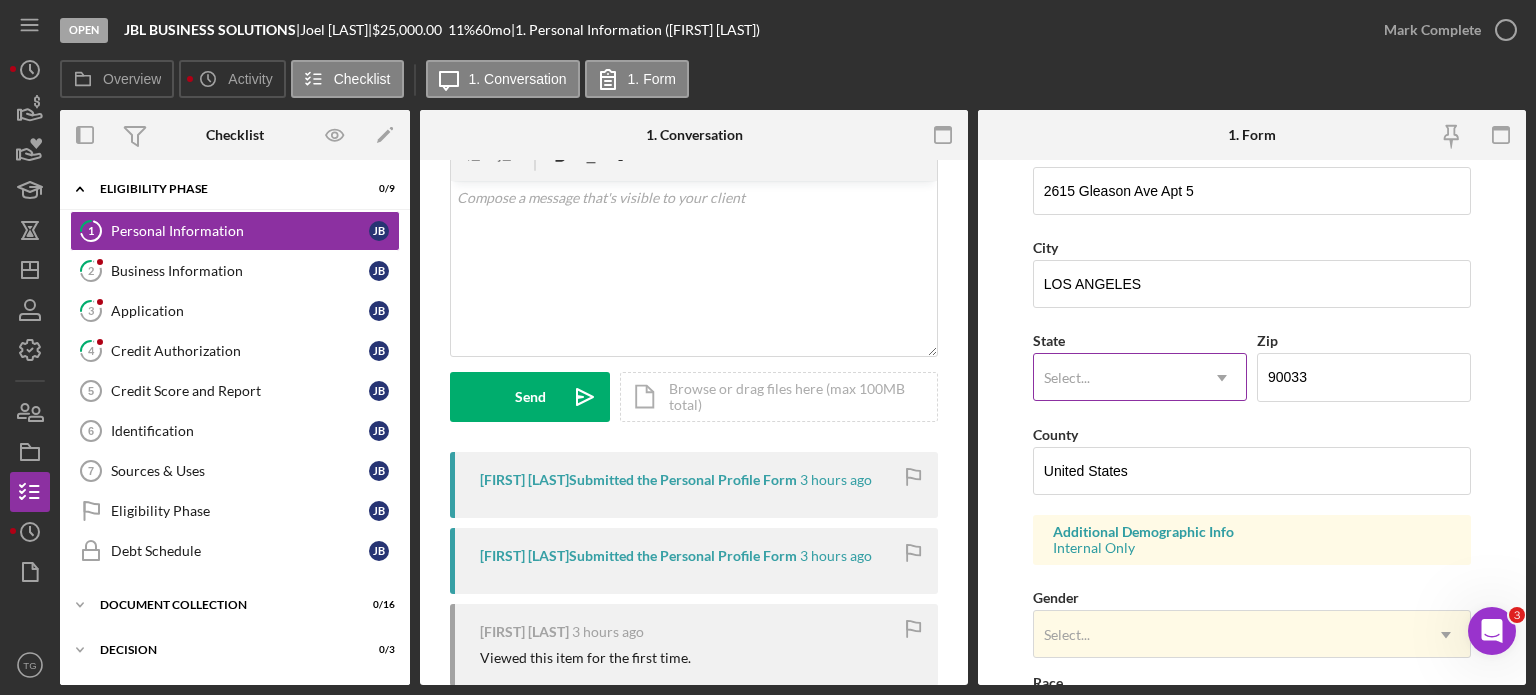 click on "Select..." at bounding box center (1116, 378) 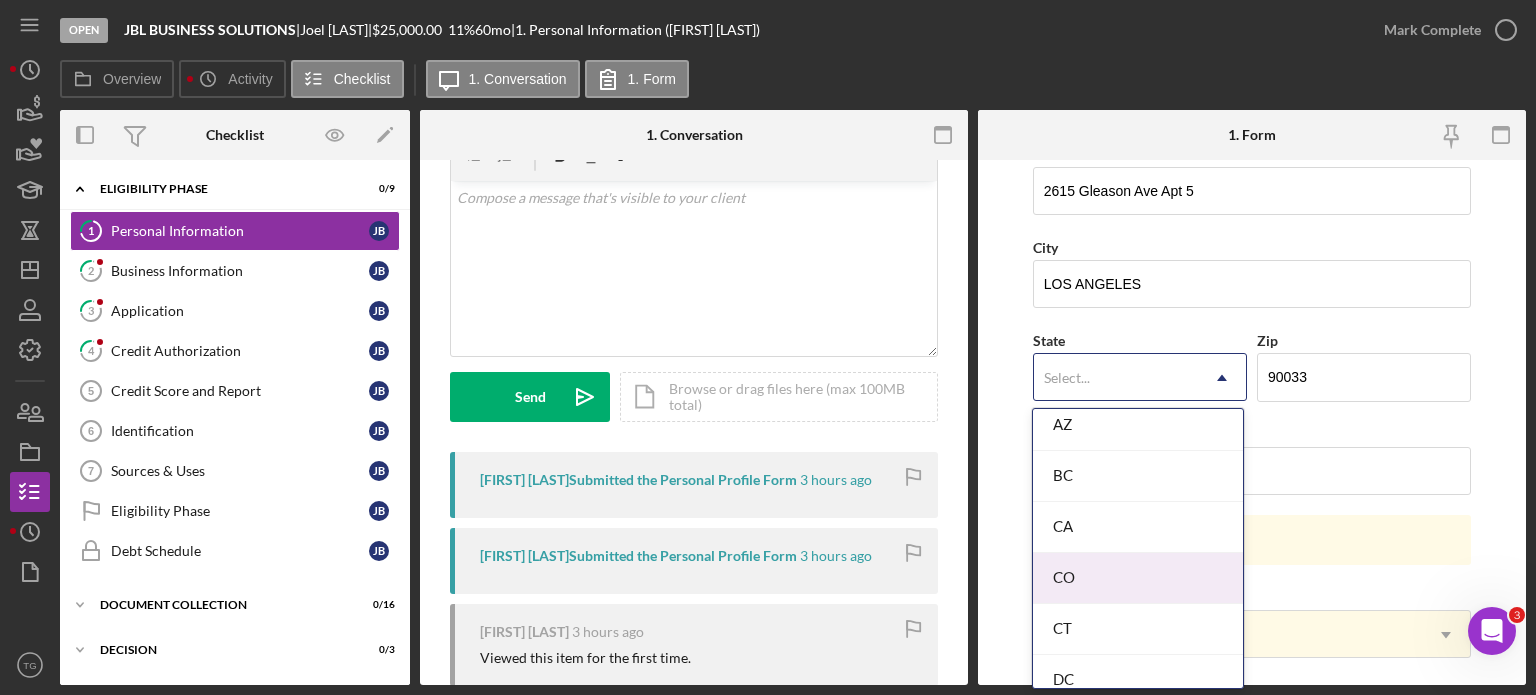 scroll, scrollTop: 500, scrollLeft: 0, axis: vertical 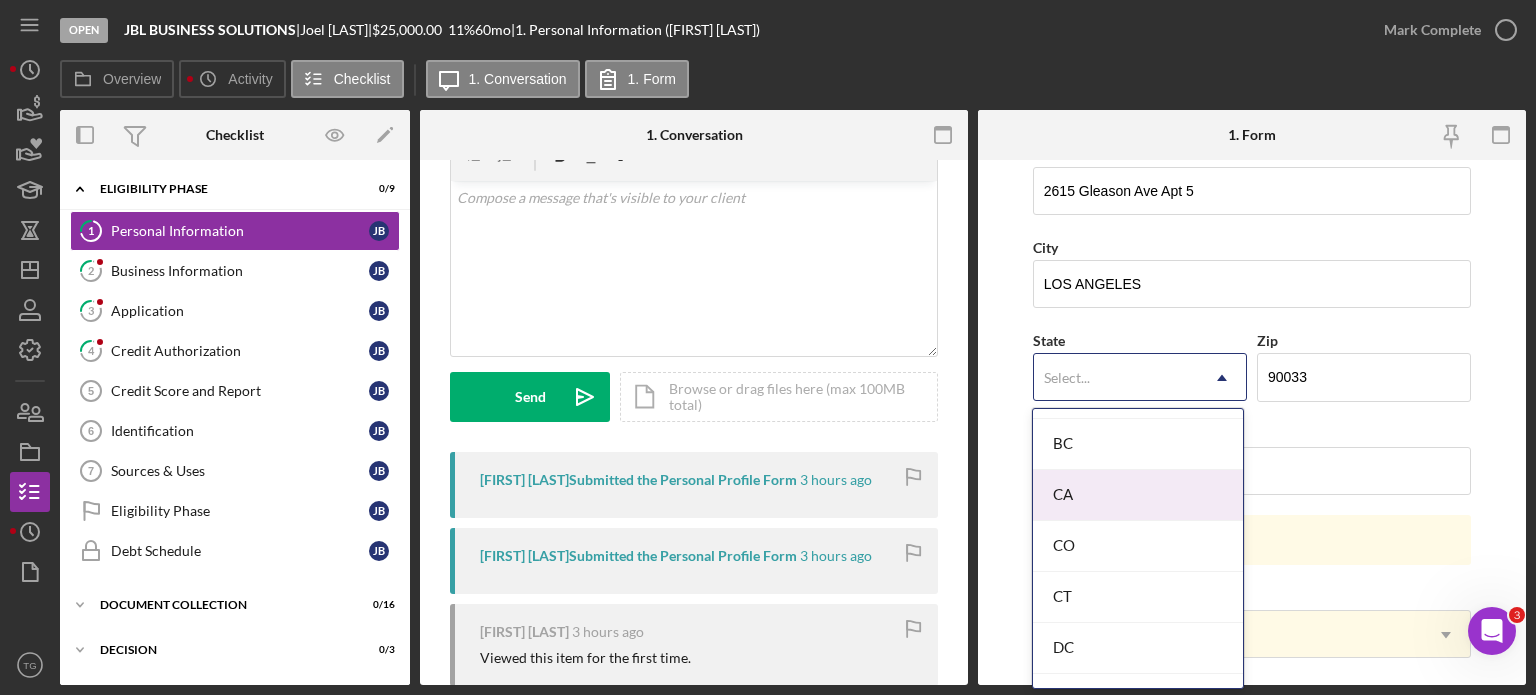 click on "CA" at bounding box center [1138, 495] 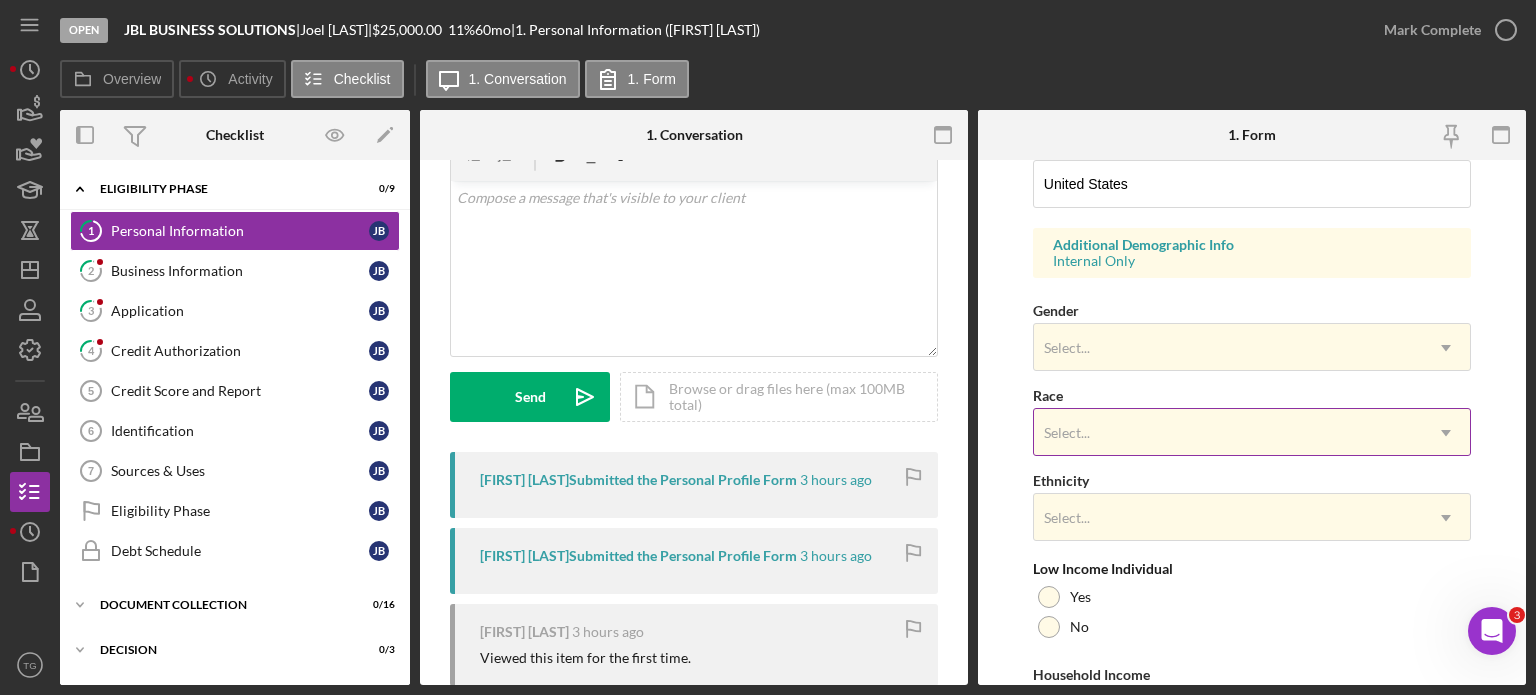 scroll, scrollTop: 700, scrollLeft: 0, axis: vertical 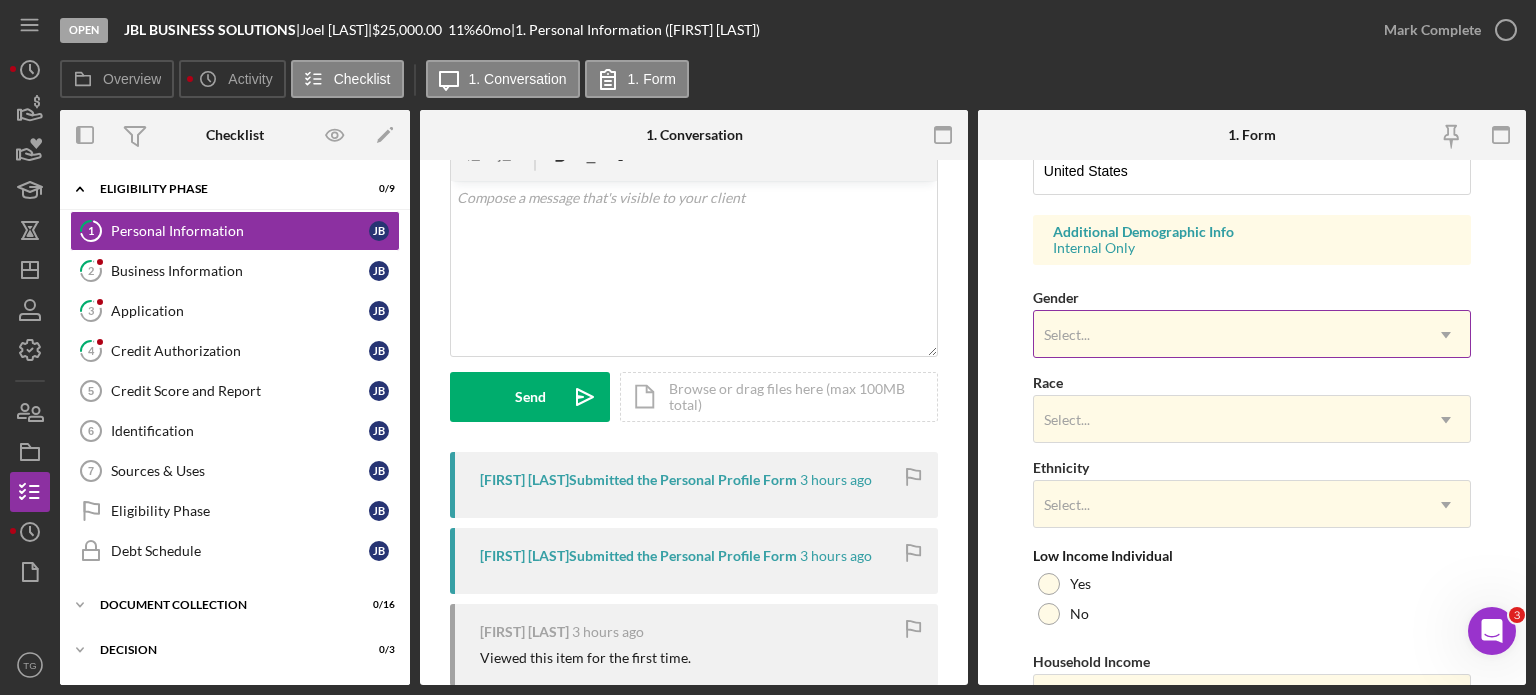 click on "Select..." at bounding box center (1228, 335) 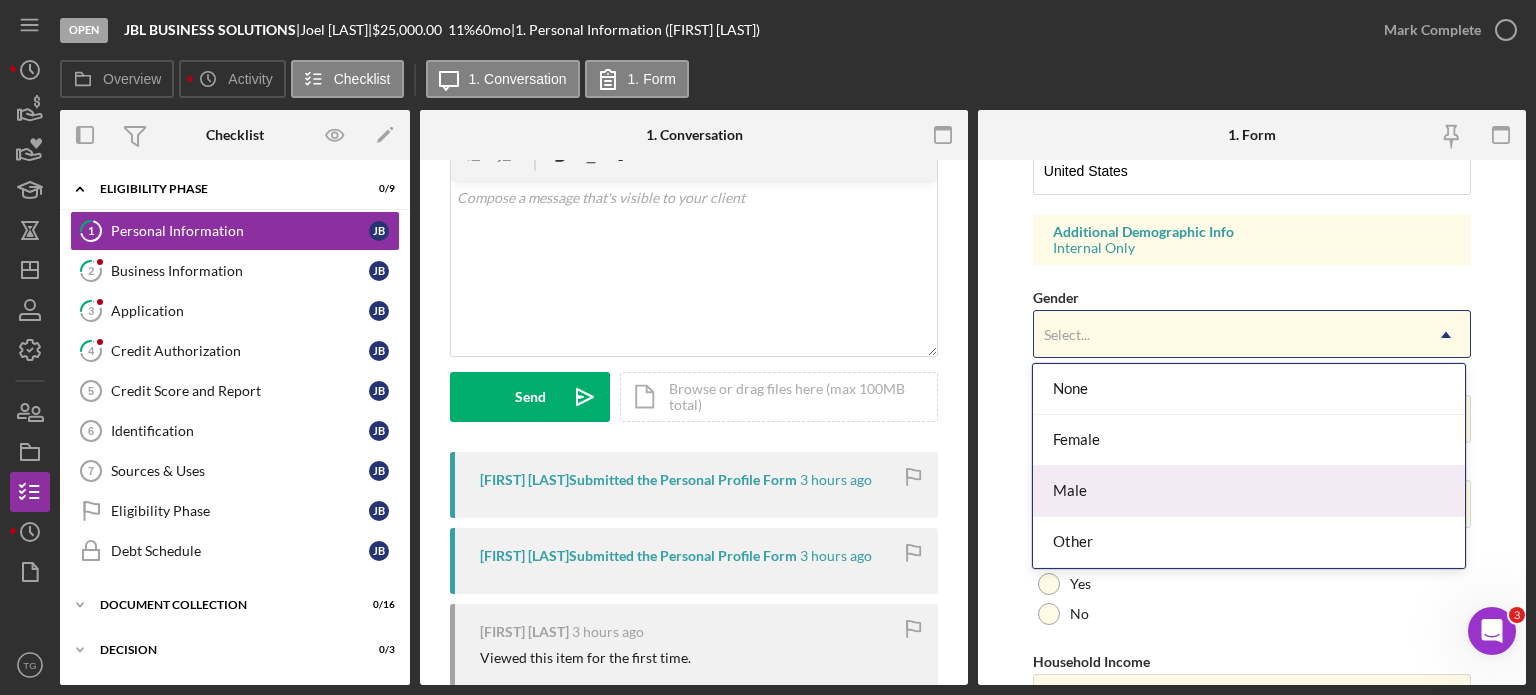 click on "Male" at bounding box center [1249, 491] 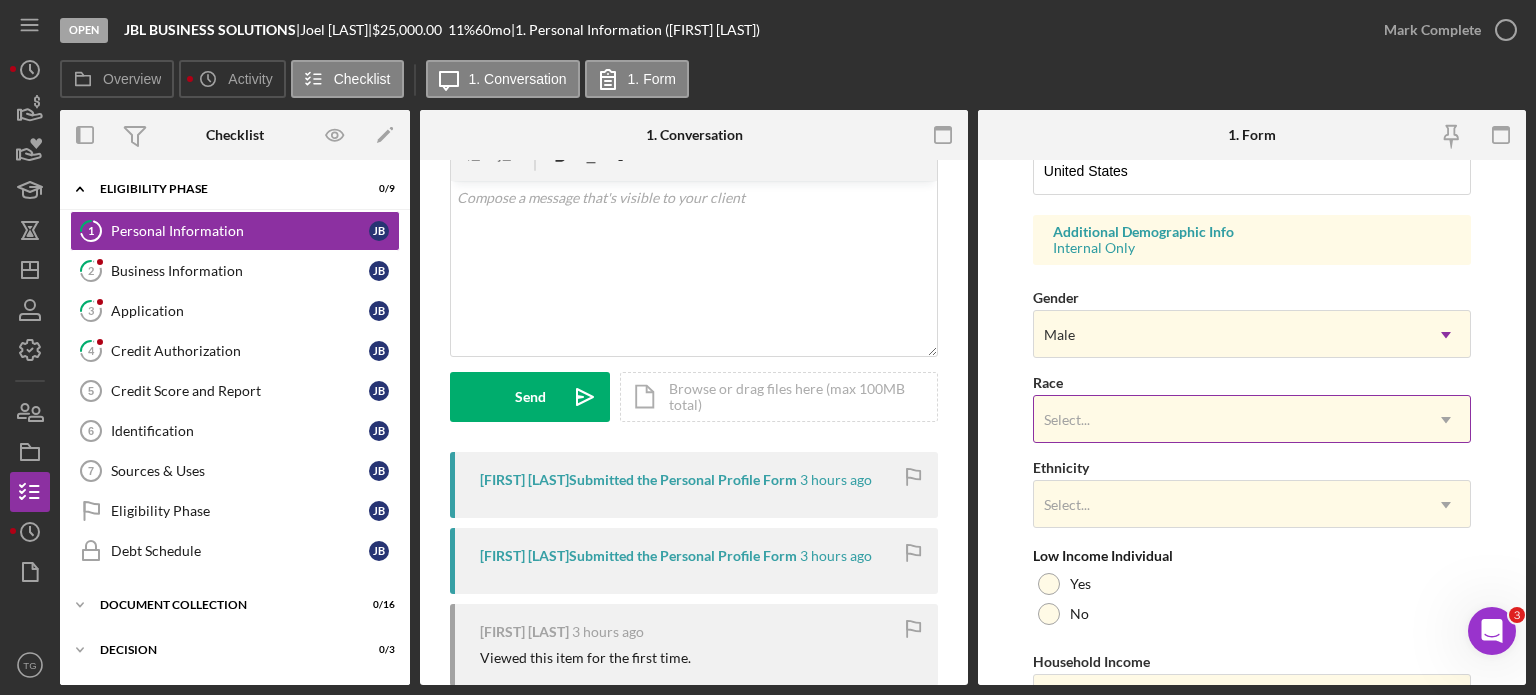 click on "Select..." at bounding box center [1228, 420] 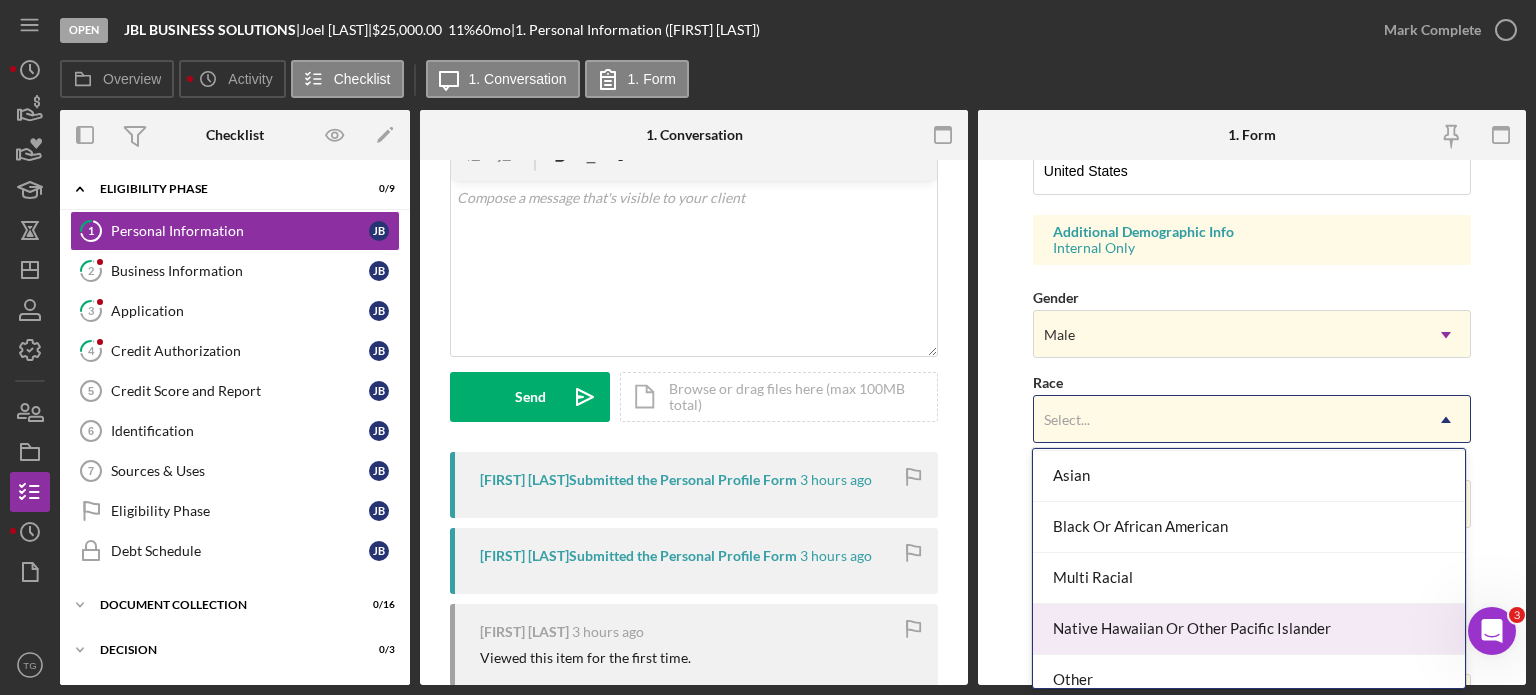 scroll, scrollTop: 167, scrollLeft: 0, axis: vertical 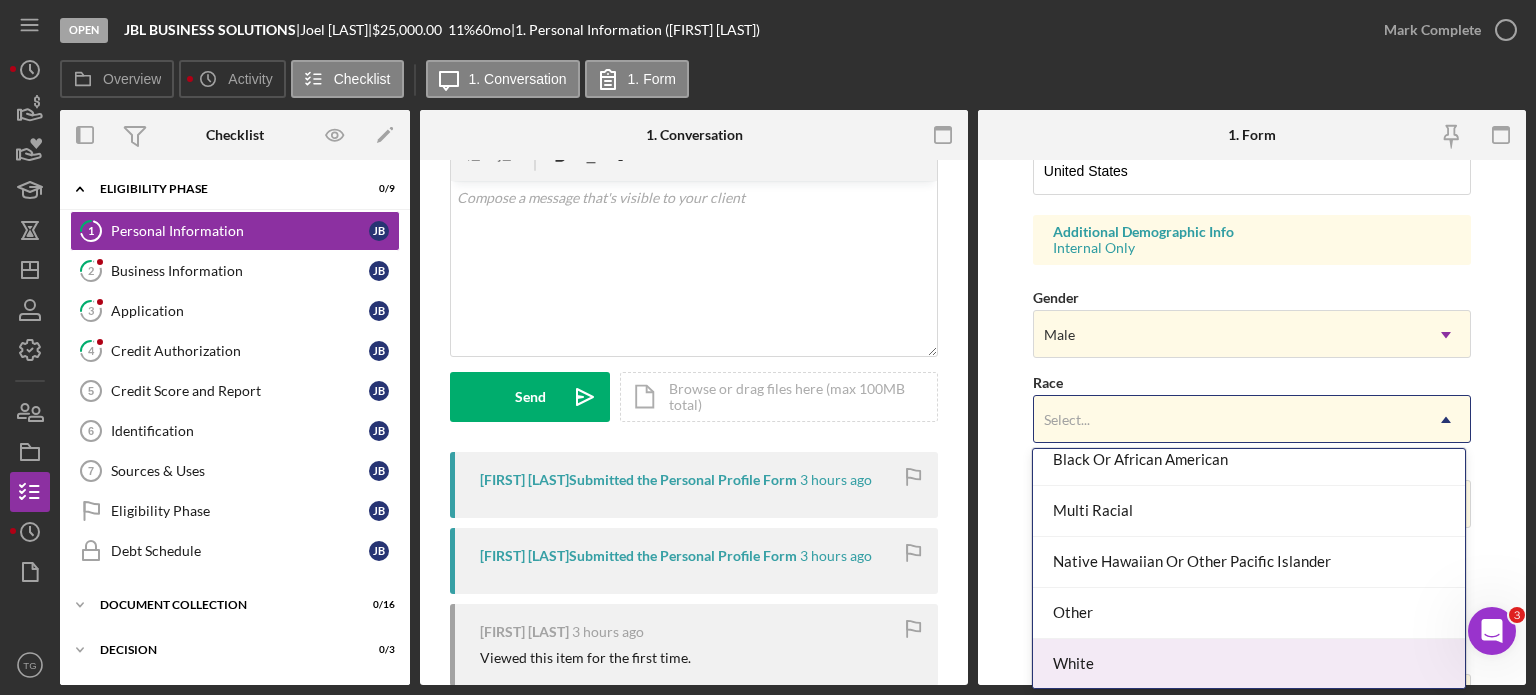 click on "White" at bounding box center (1249, 664) 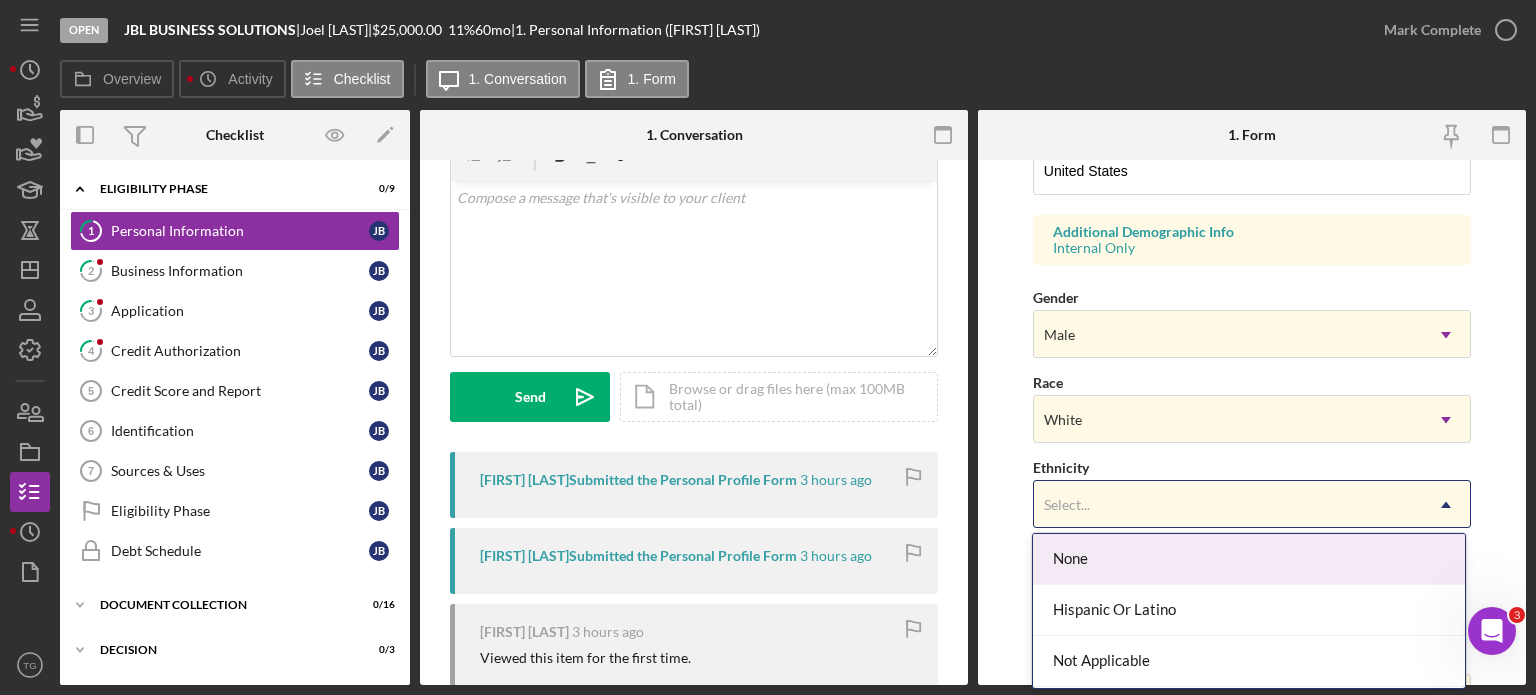 click on "Select..." at bounding box center (1067, 505) 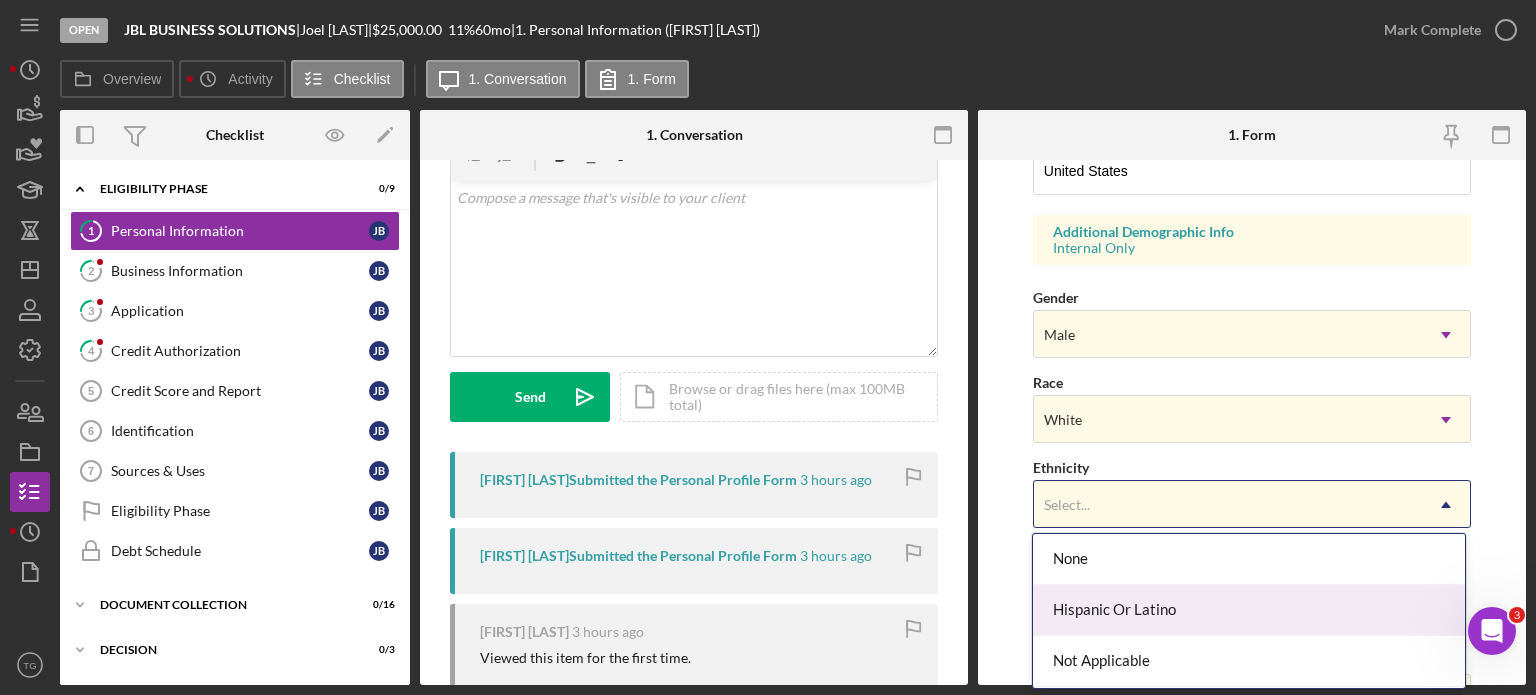click on "Hispanic Or Latino" at bounding box center [1249, 610] 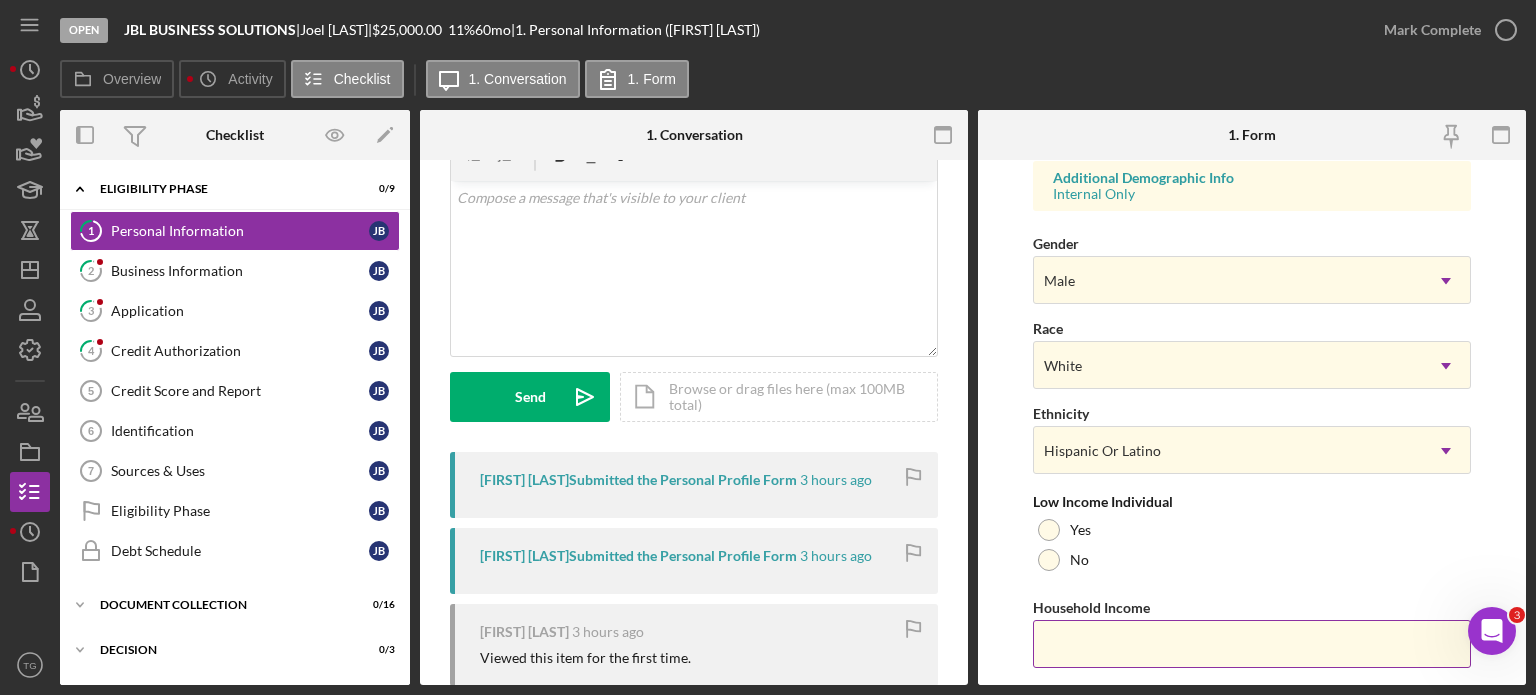 scroll, scrollTop: 800, scrollLeft: 0, axis: vertical 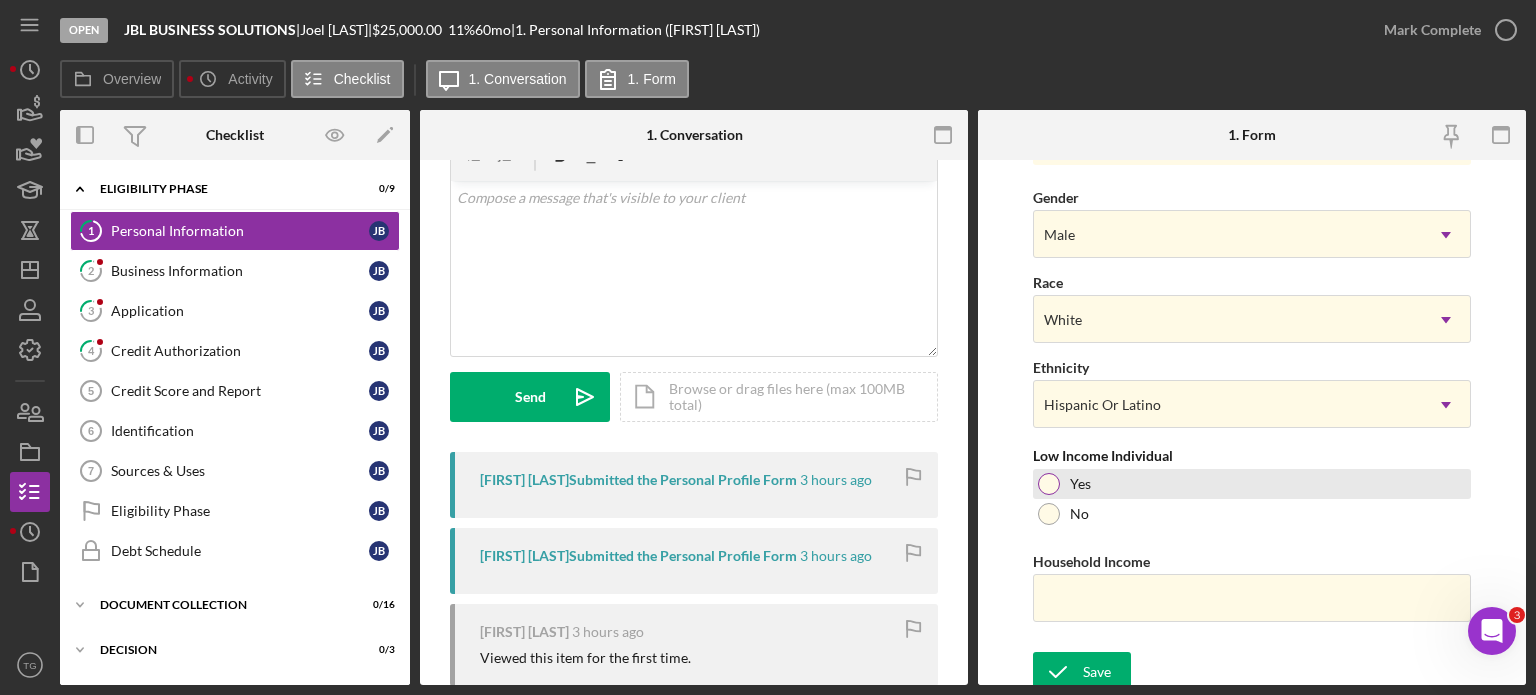 click at bounding box center (1049, 484) 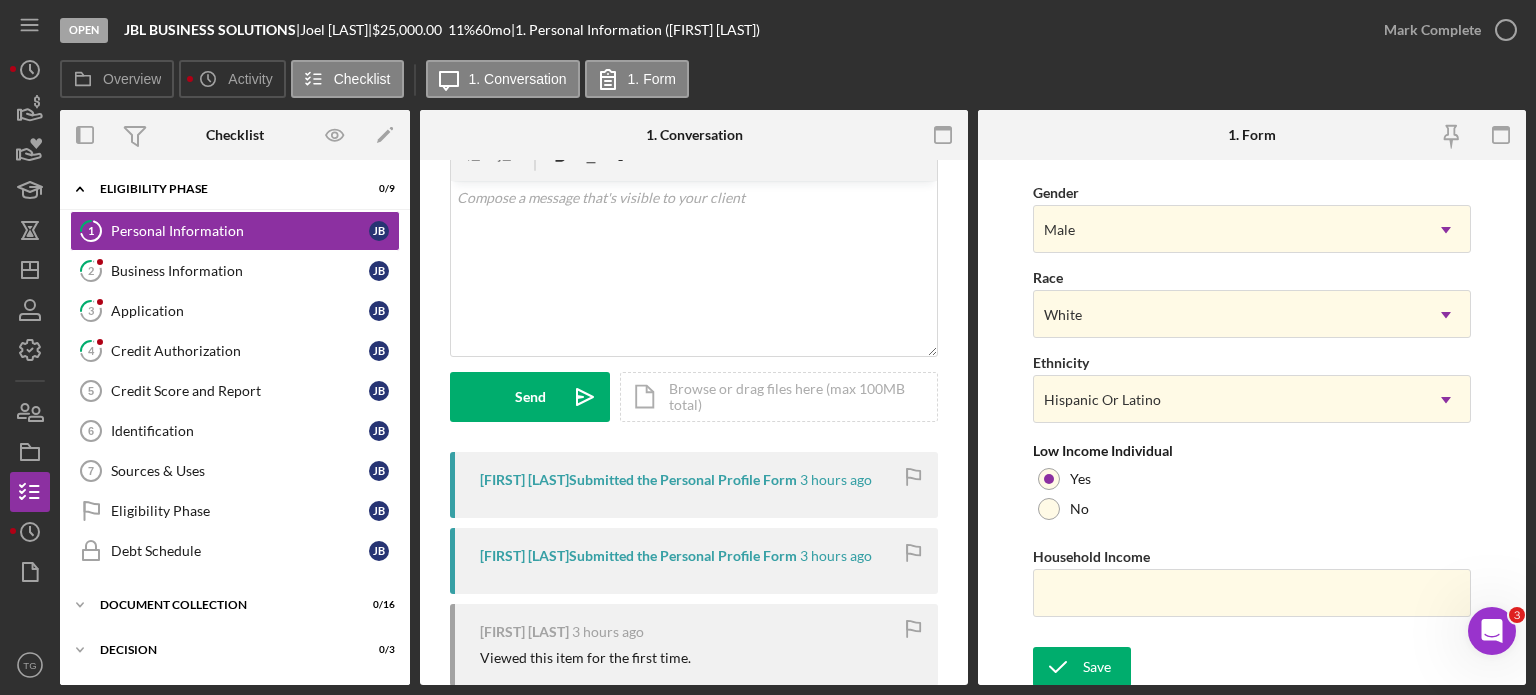 scroll, scrollTop: 806, scrollLeft: 0, axis: vertical 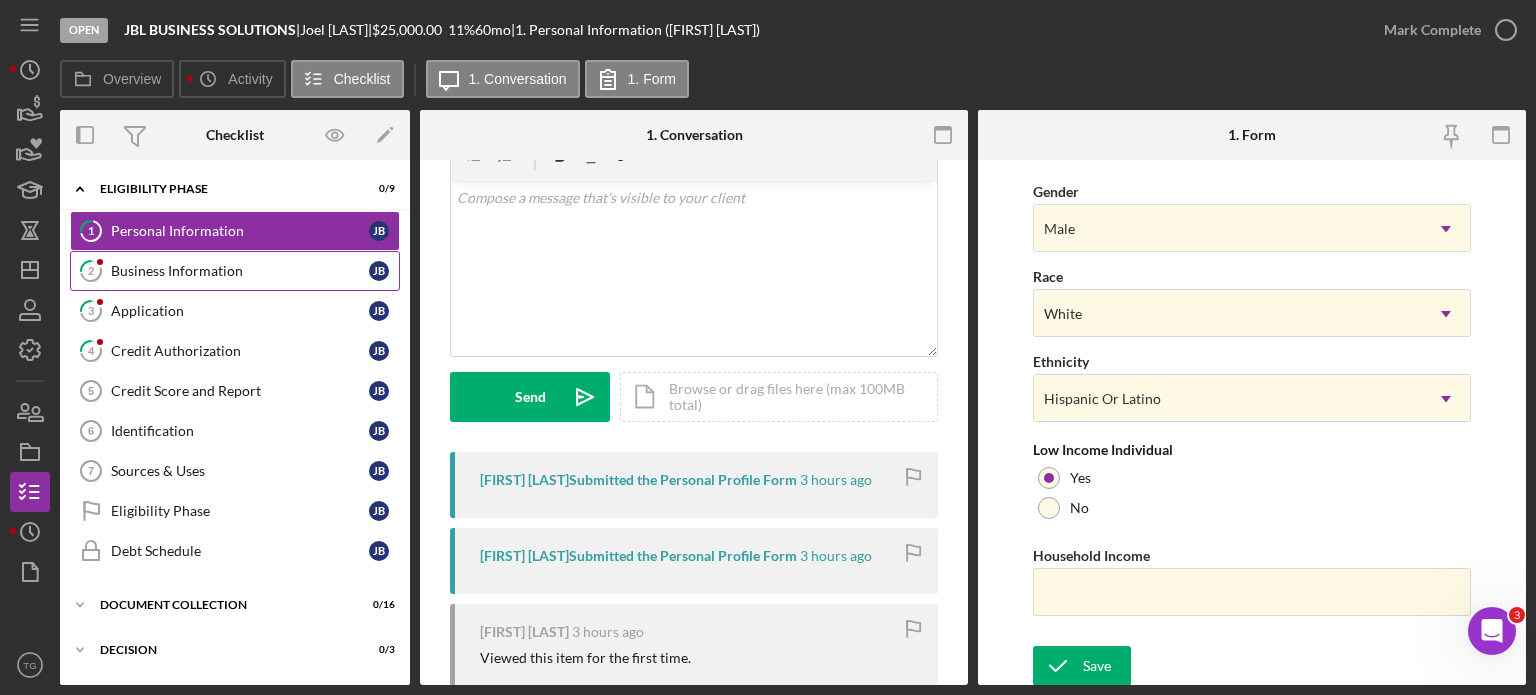 click on "Business Information" at bounding box center (240, 271) 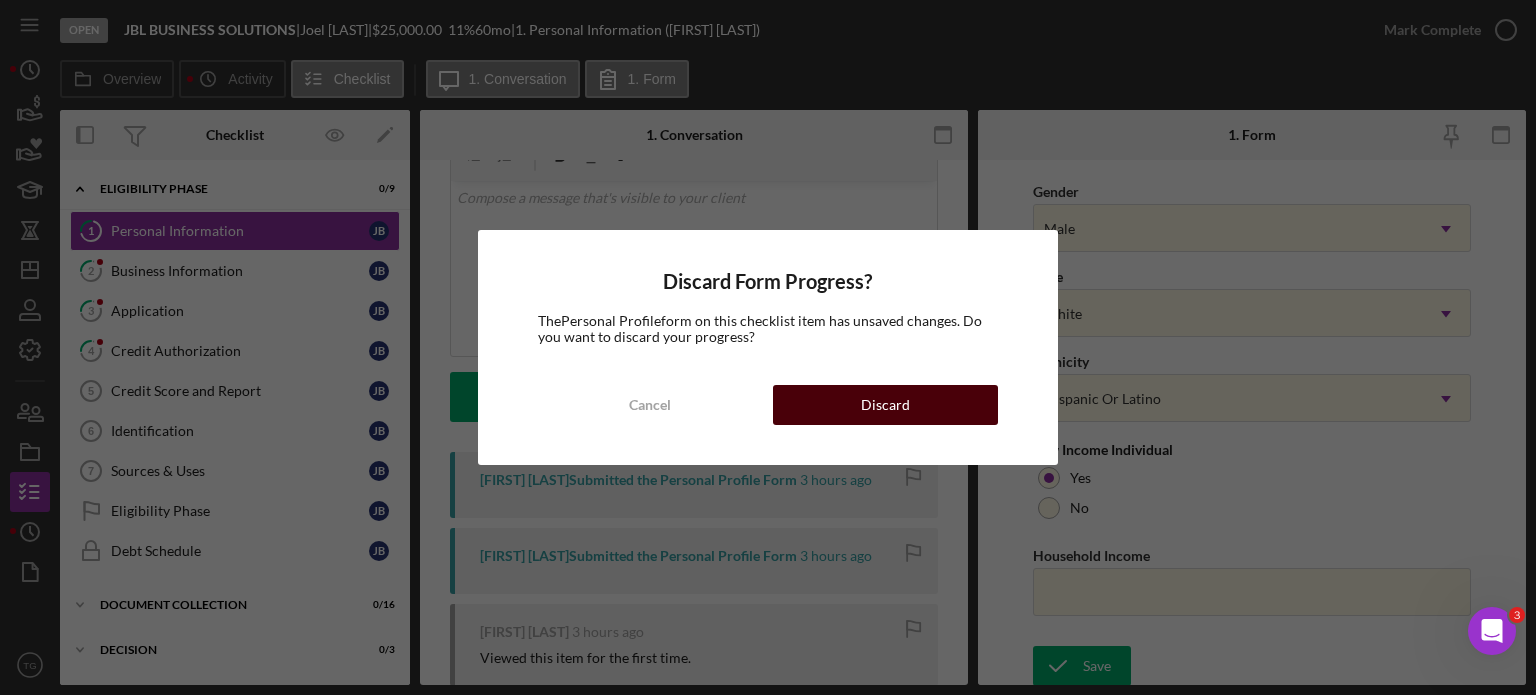 click on "Discard" at bounding box center (885, 405) 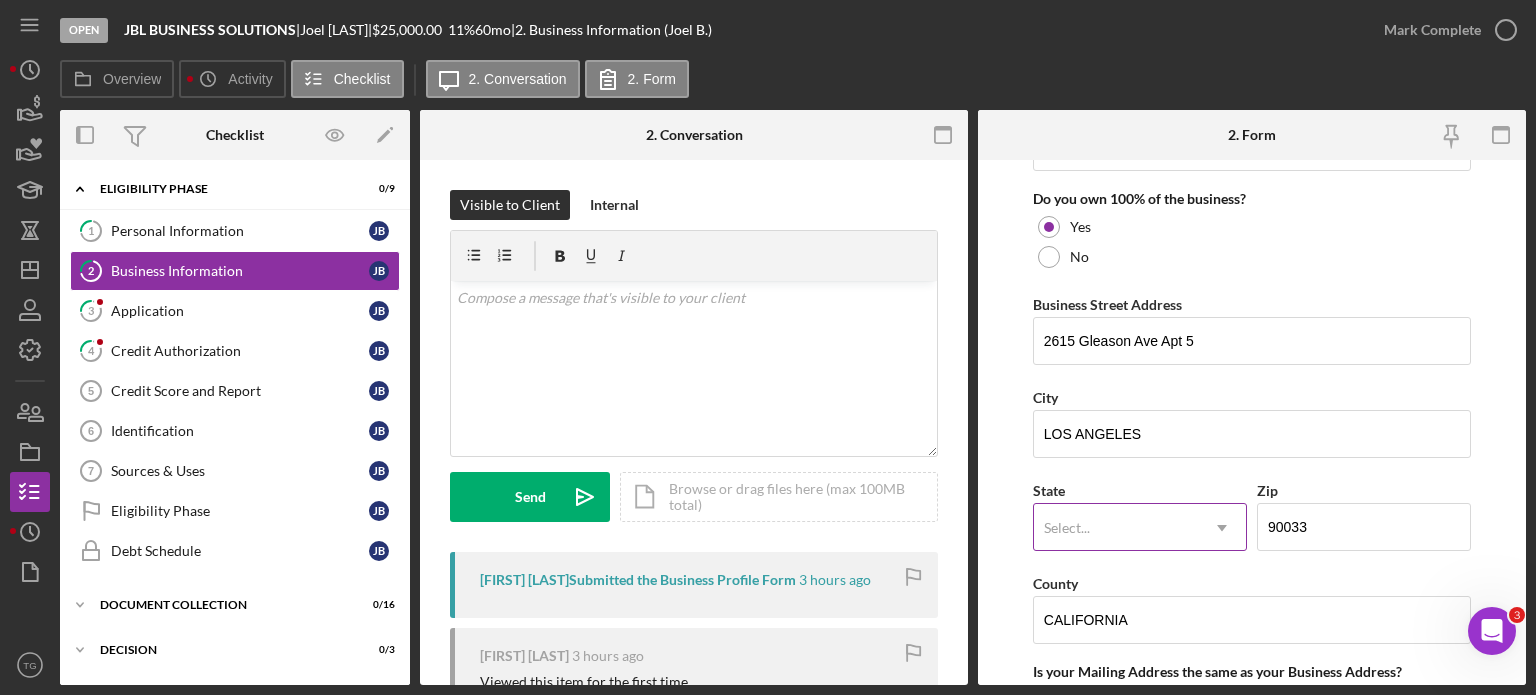 scroll, scrollTop: 1100, scrollLeft: 0, axis: vertical 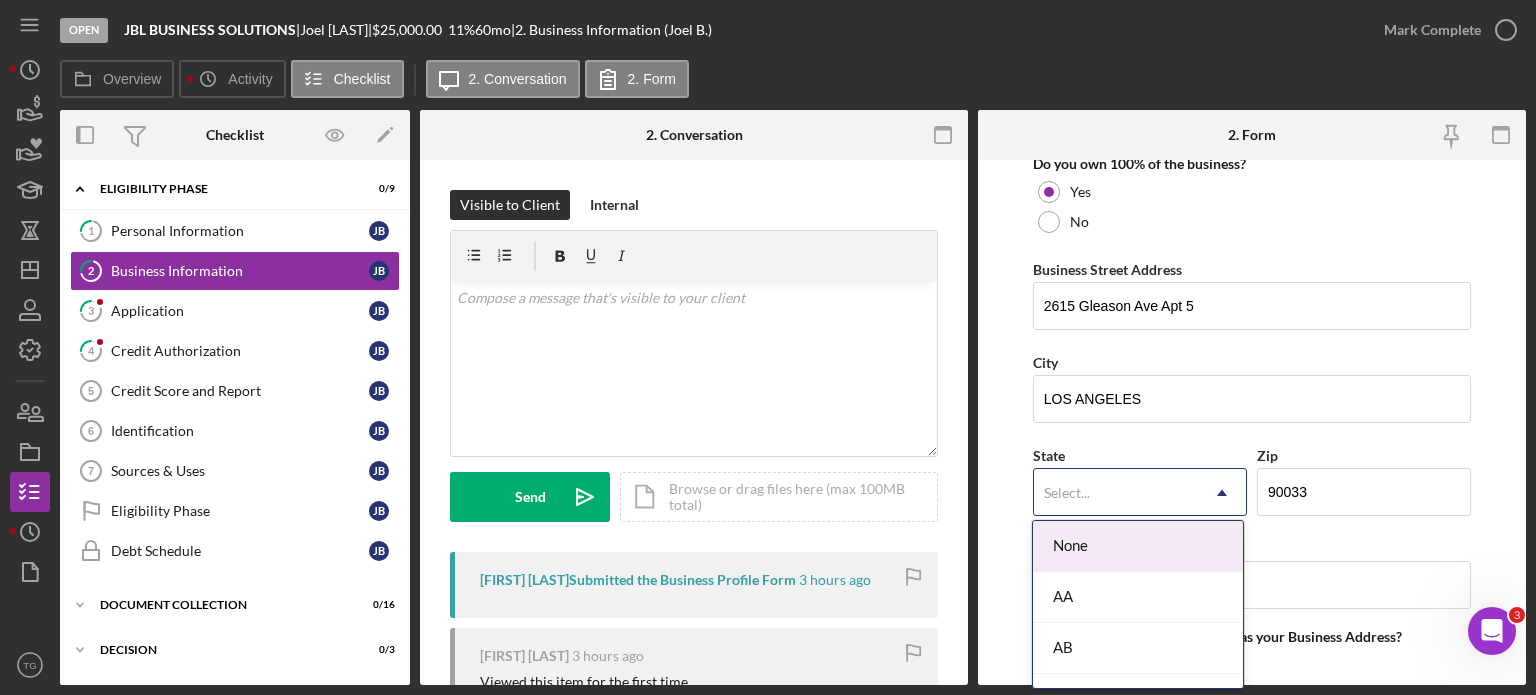 click on "Select..." at bounding box center (1067, 493) 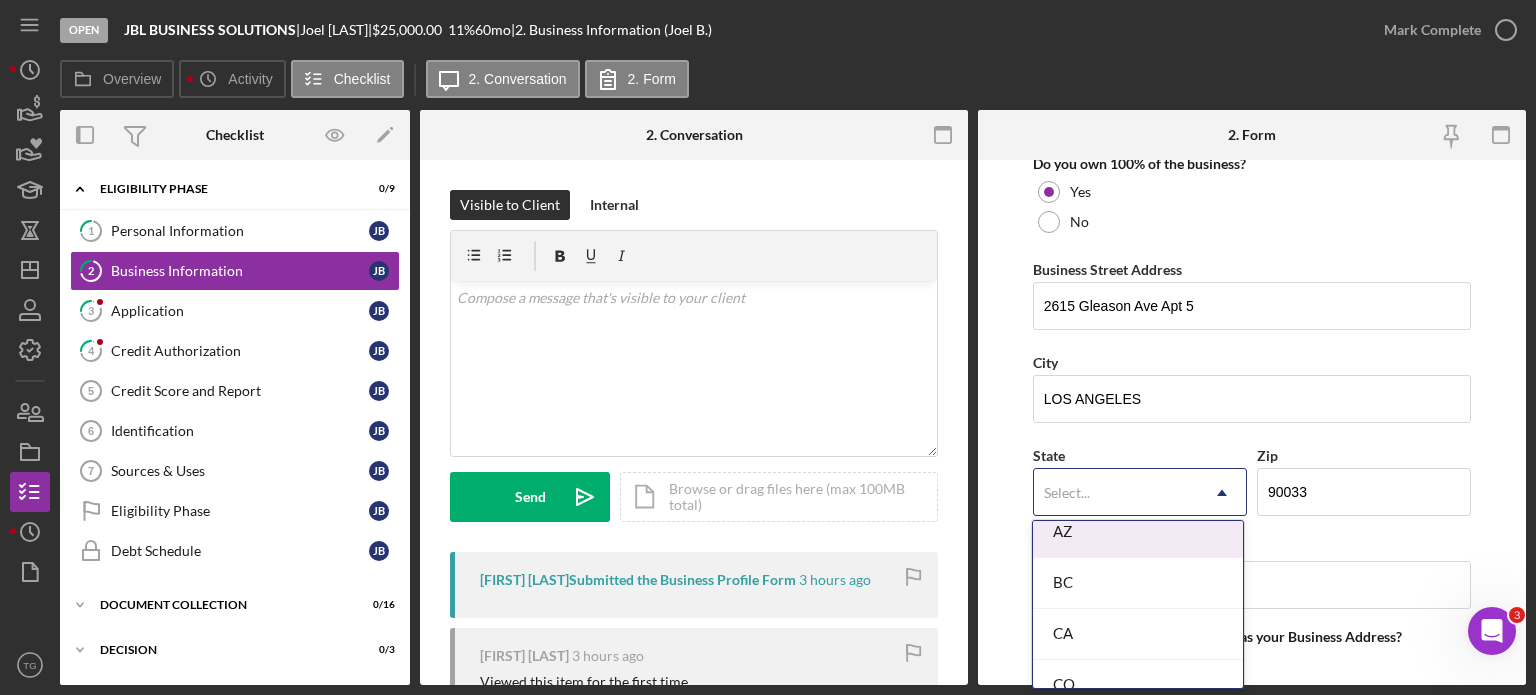 scroll, scrollTop: 500, scrollLeft: 0, axis: vertical 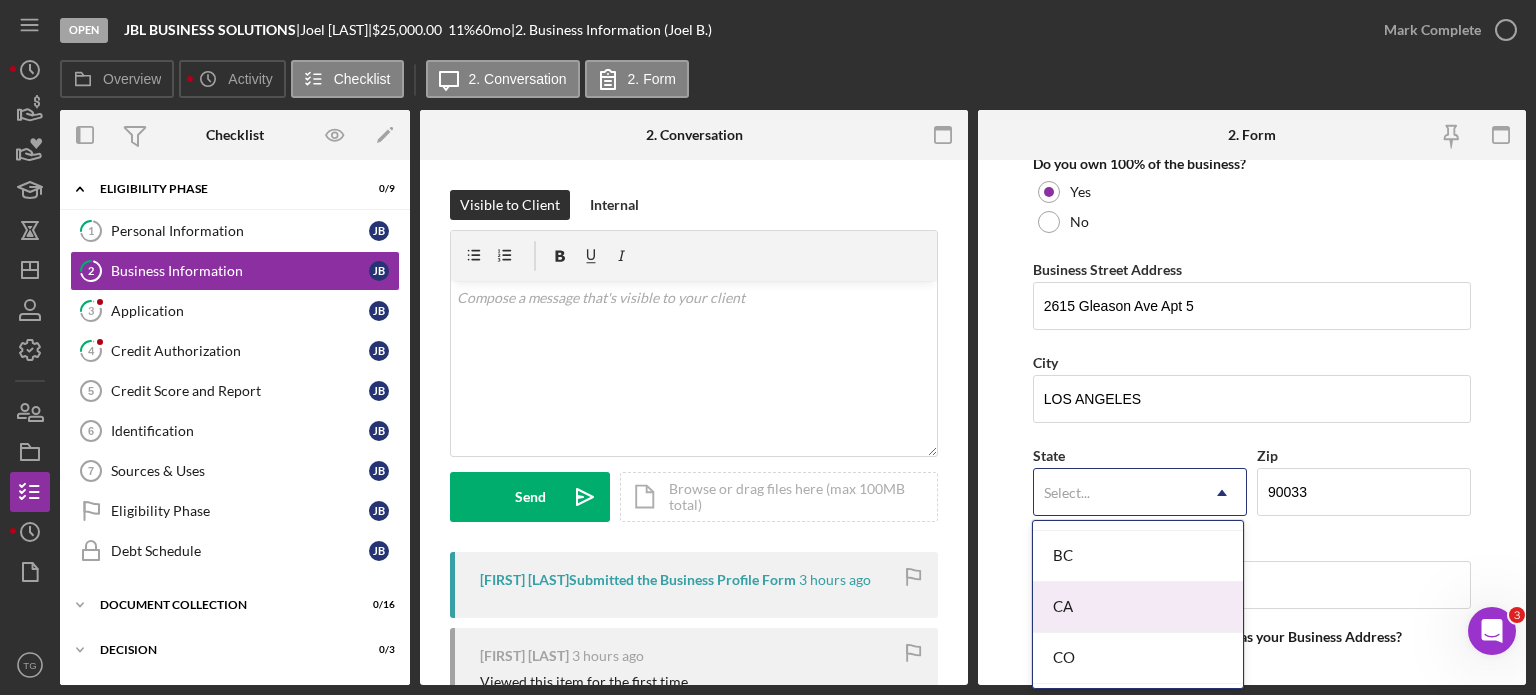 click on "CA" at bounding box center (1138, 607) 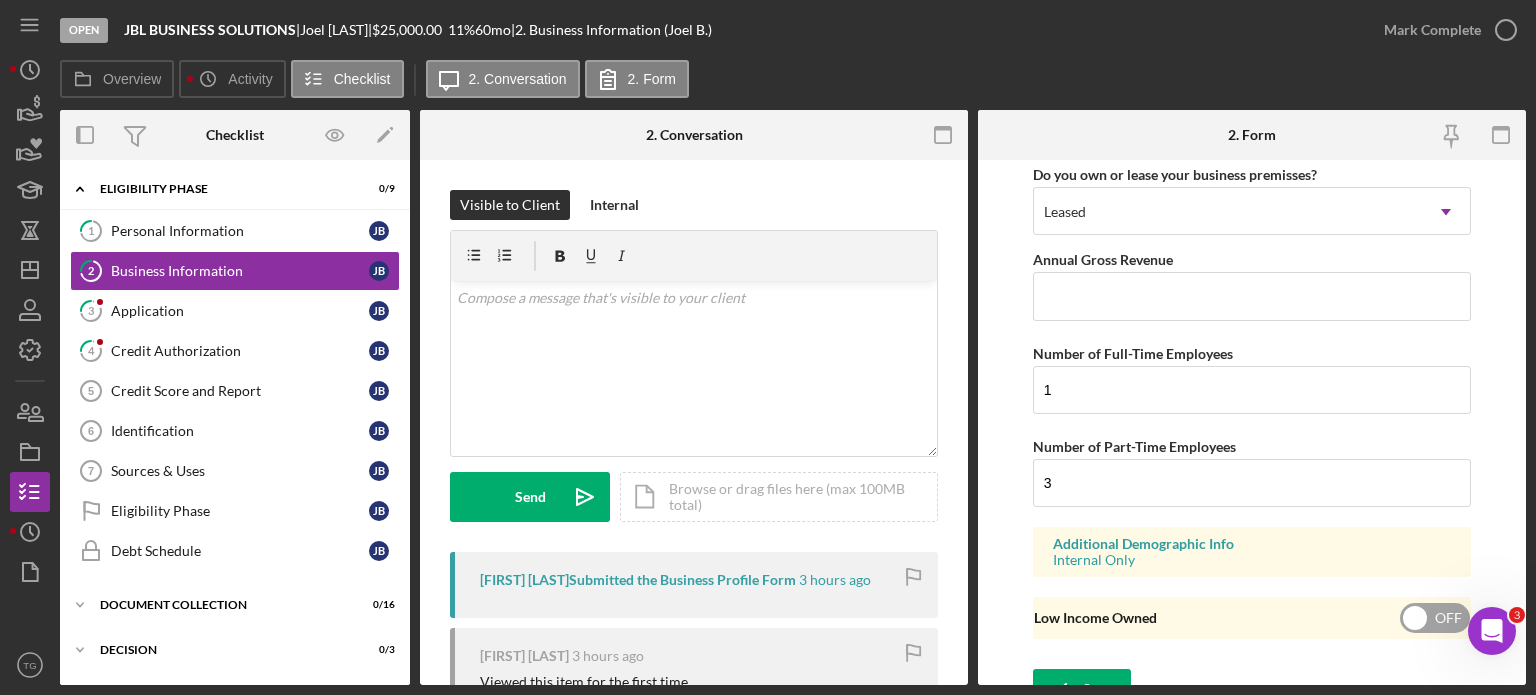 scroll, scrollTop: 1688, scrollLeft: 0, axis: vertical 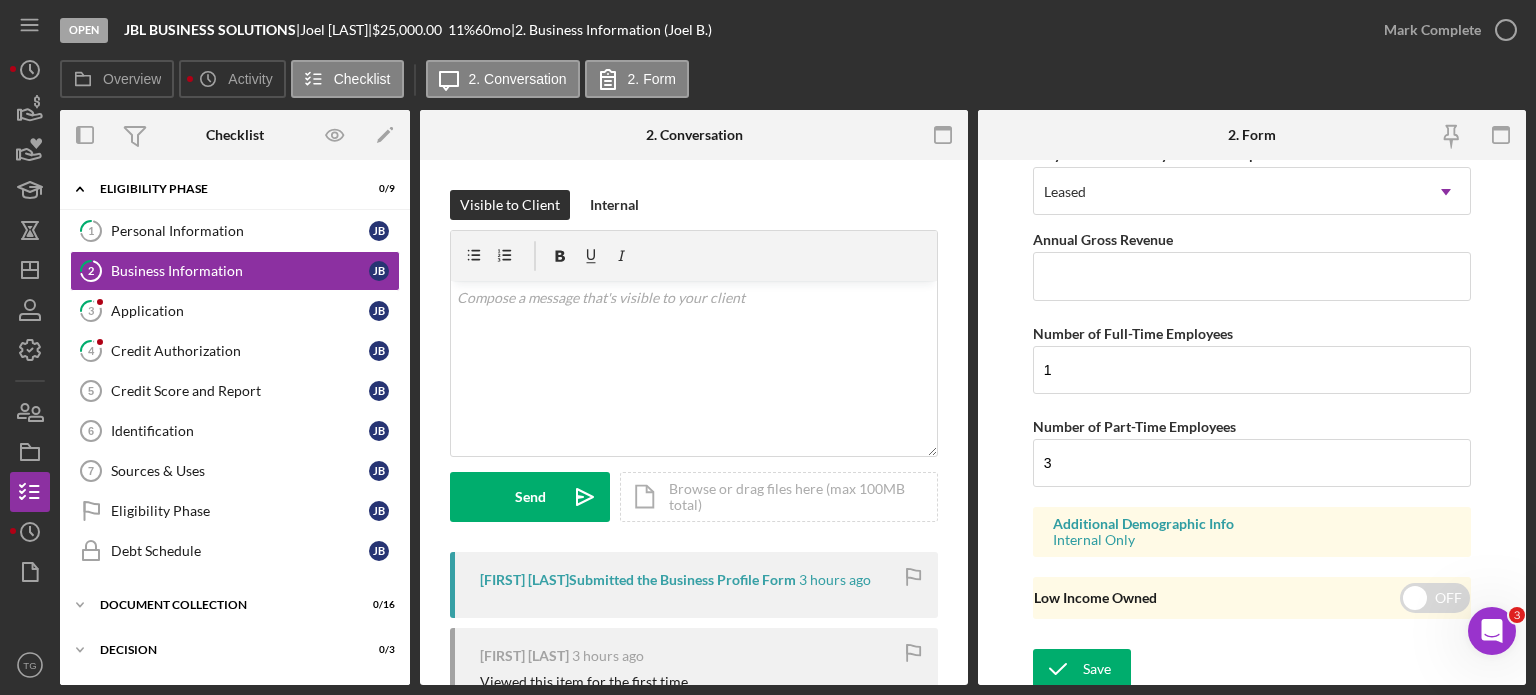 click on "Open JBL BUSINESS SOLUTIONS | [FIRST] [LAST] | $25,000.00 11 % 60 mo | 2. Business Information ([FIRST] [LAST])" at bounding box center [712, 30] 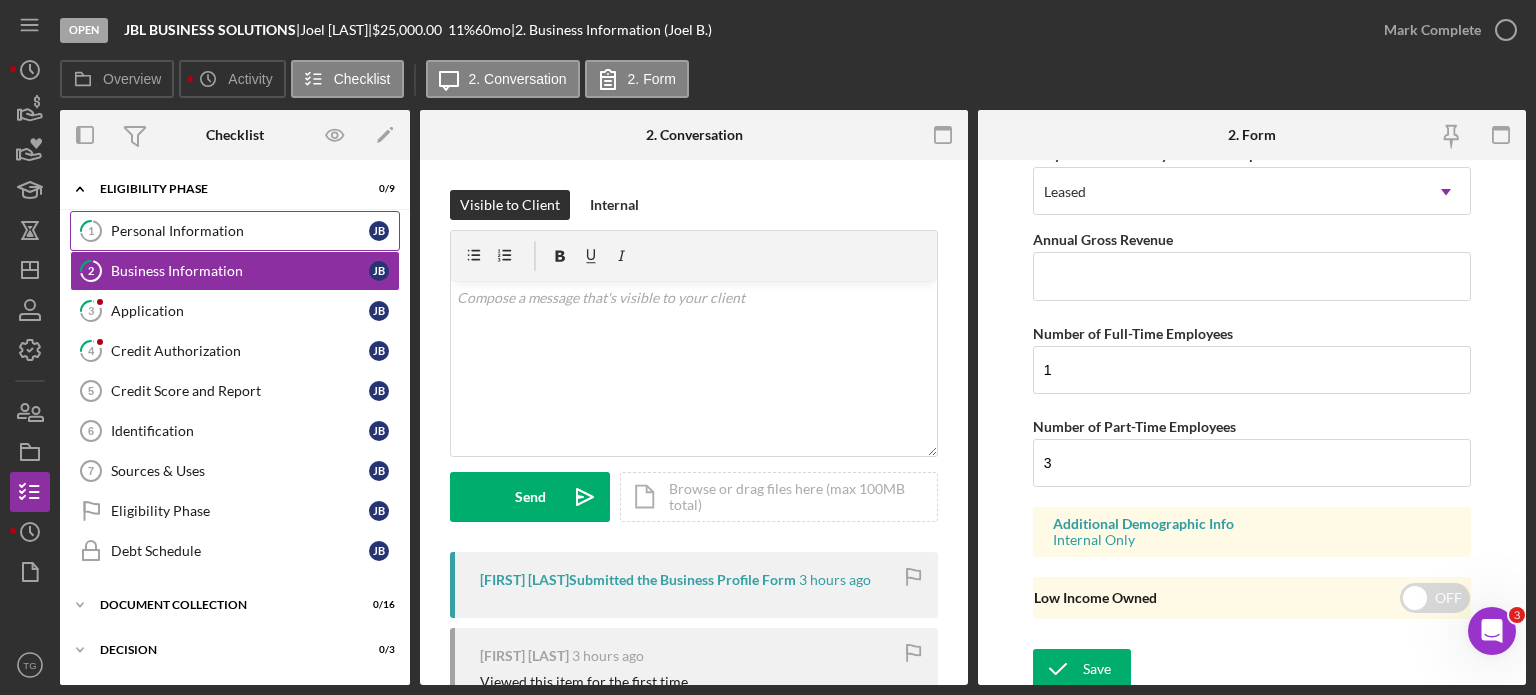 click on "Personal Information" at bounding box center (240, 231) 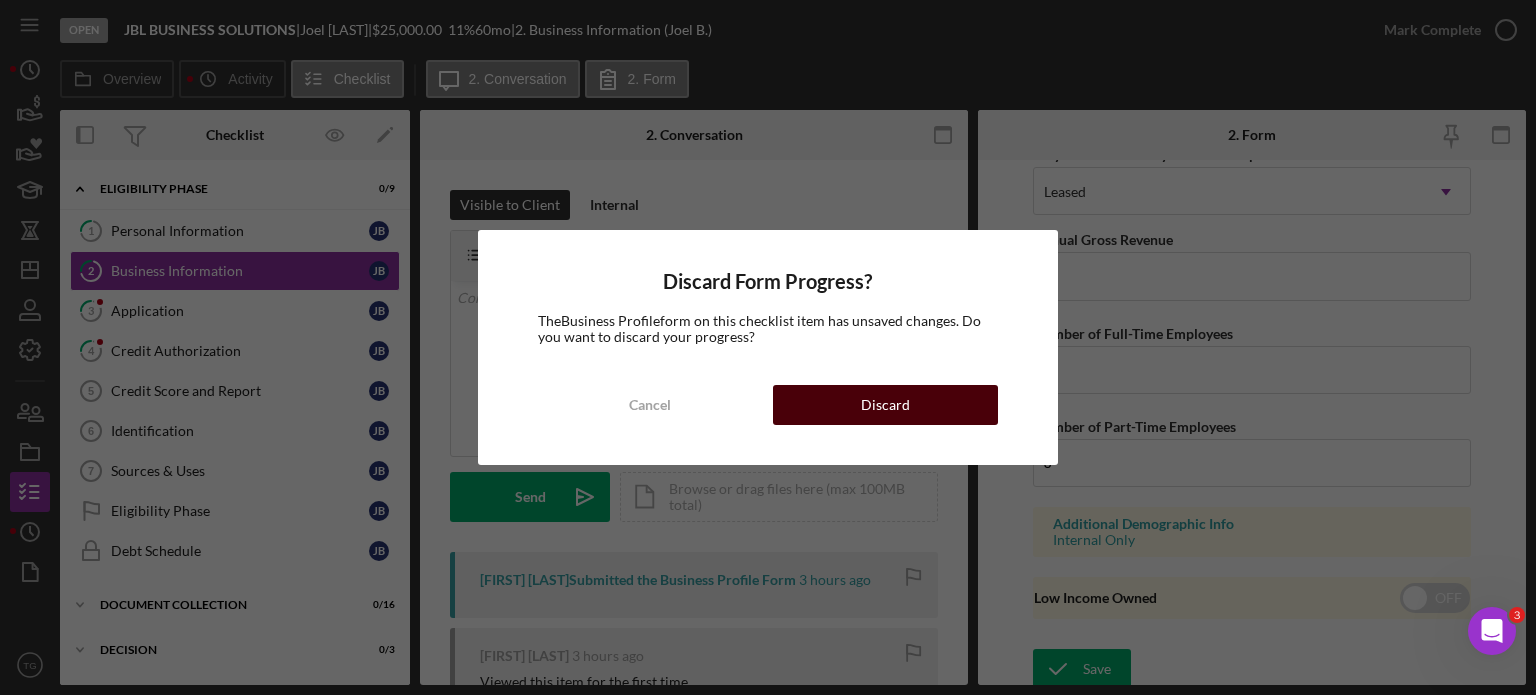 click on "Discard" at bounding box center (885, 405) 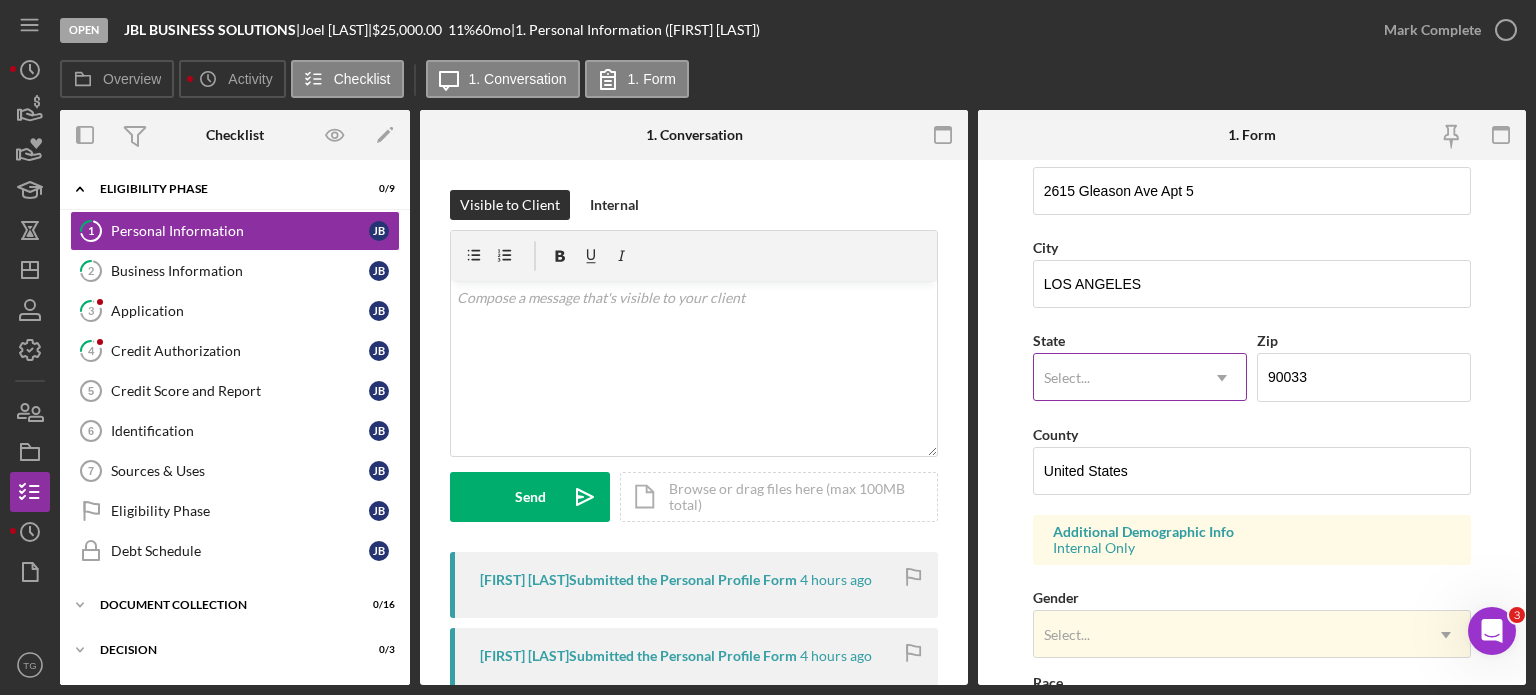 scroll, scrollTop: 500, scrollLeft: 0, axis: vertical 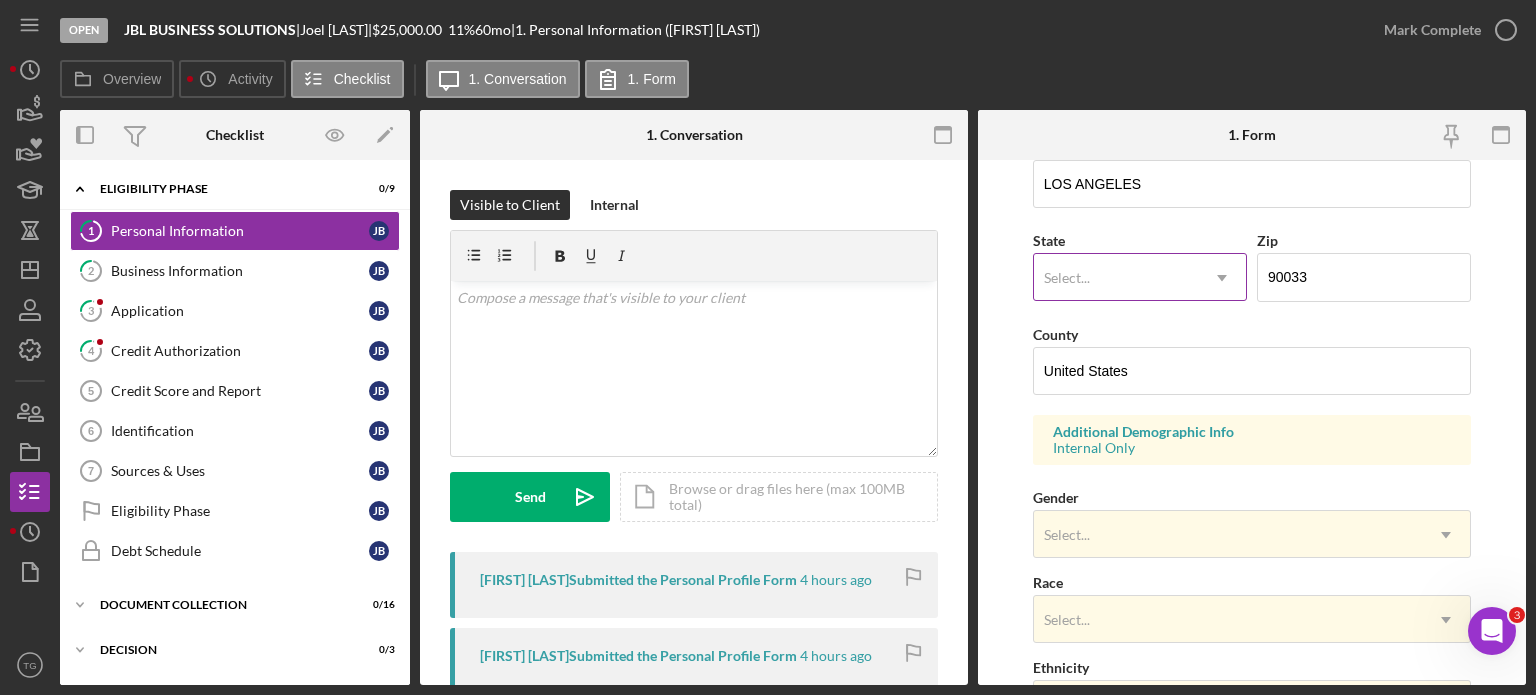 click on "Icon/Dropdown Arrow" 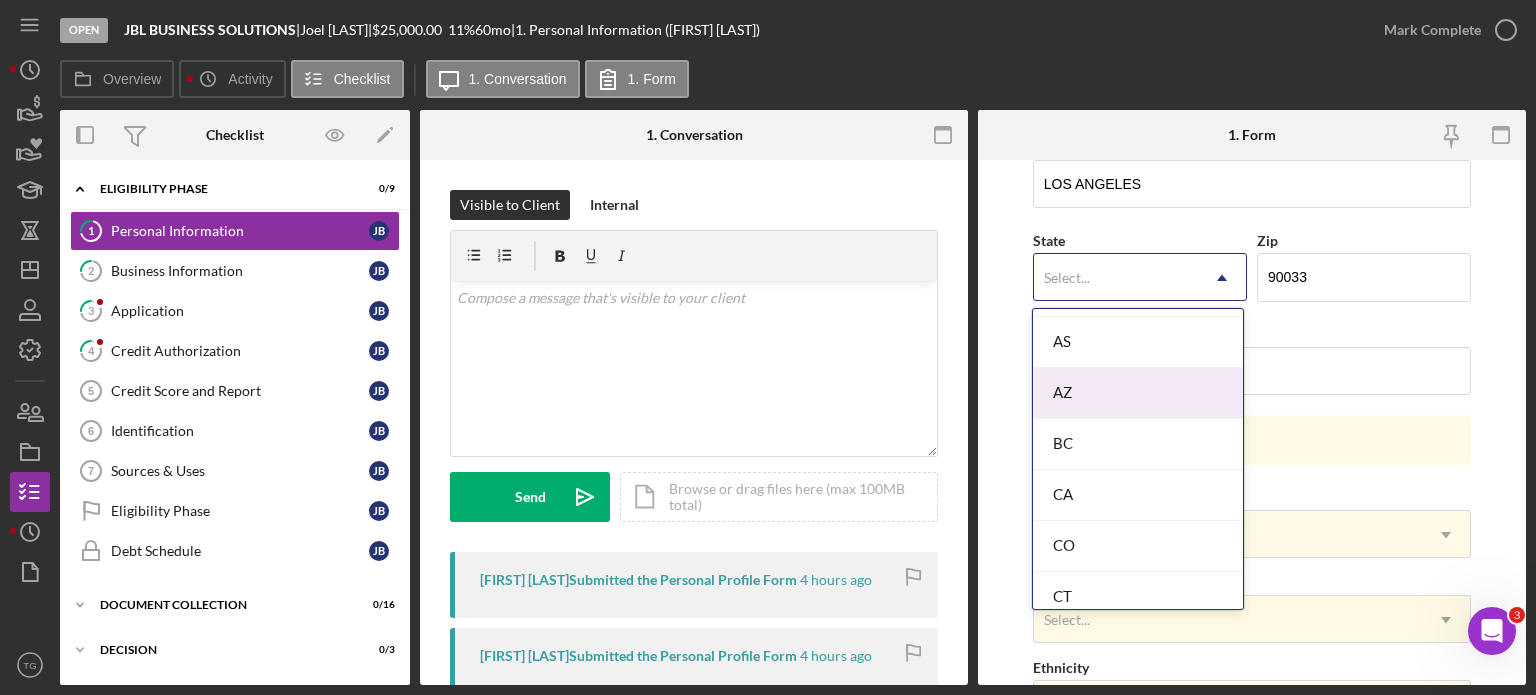 scroll, scrollTop: 500, scrollLeft: 0, axis: vertical 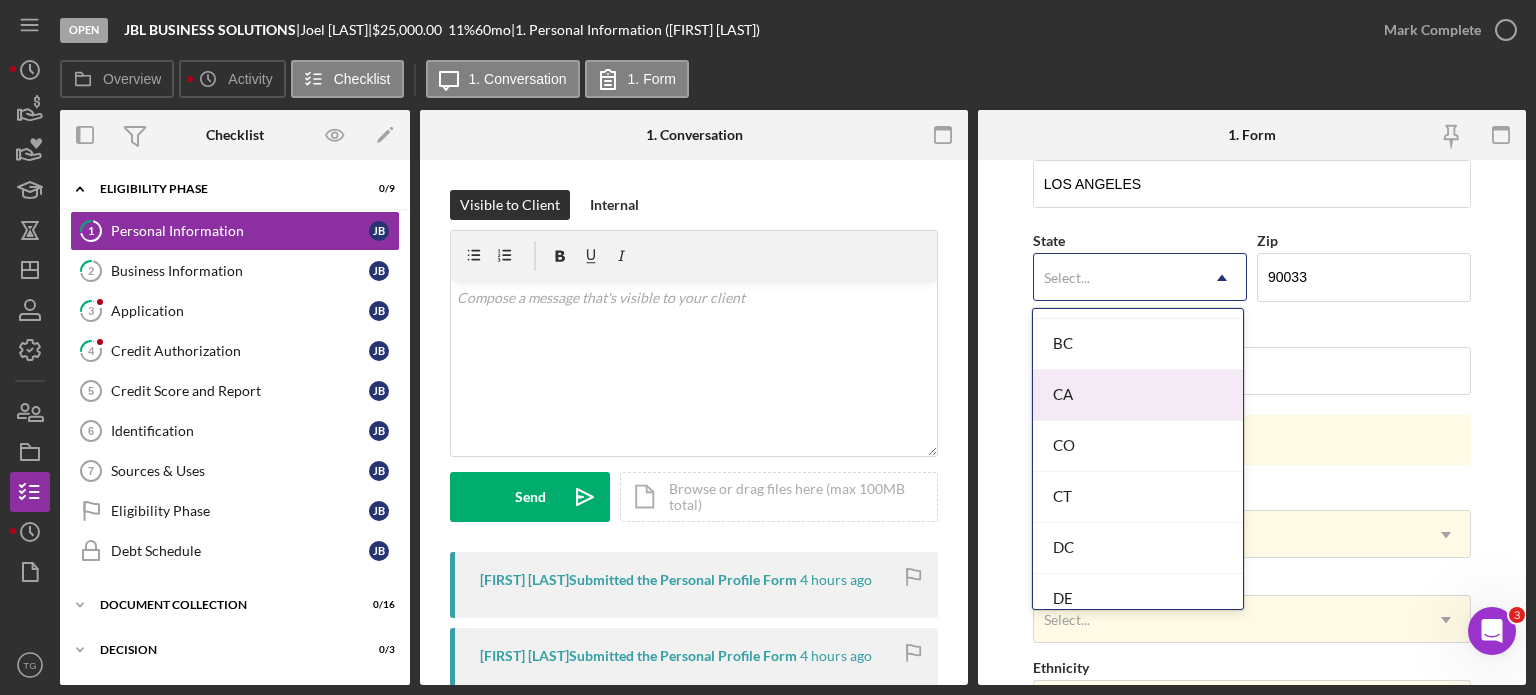 click on "CA" at bounding box center (1138, 395) 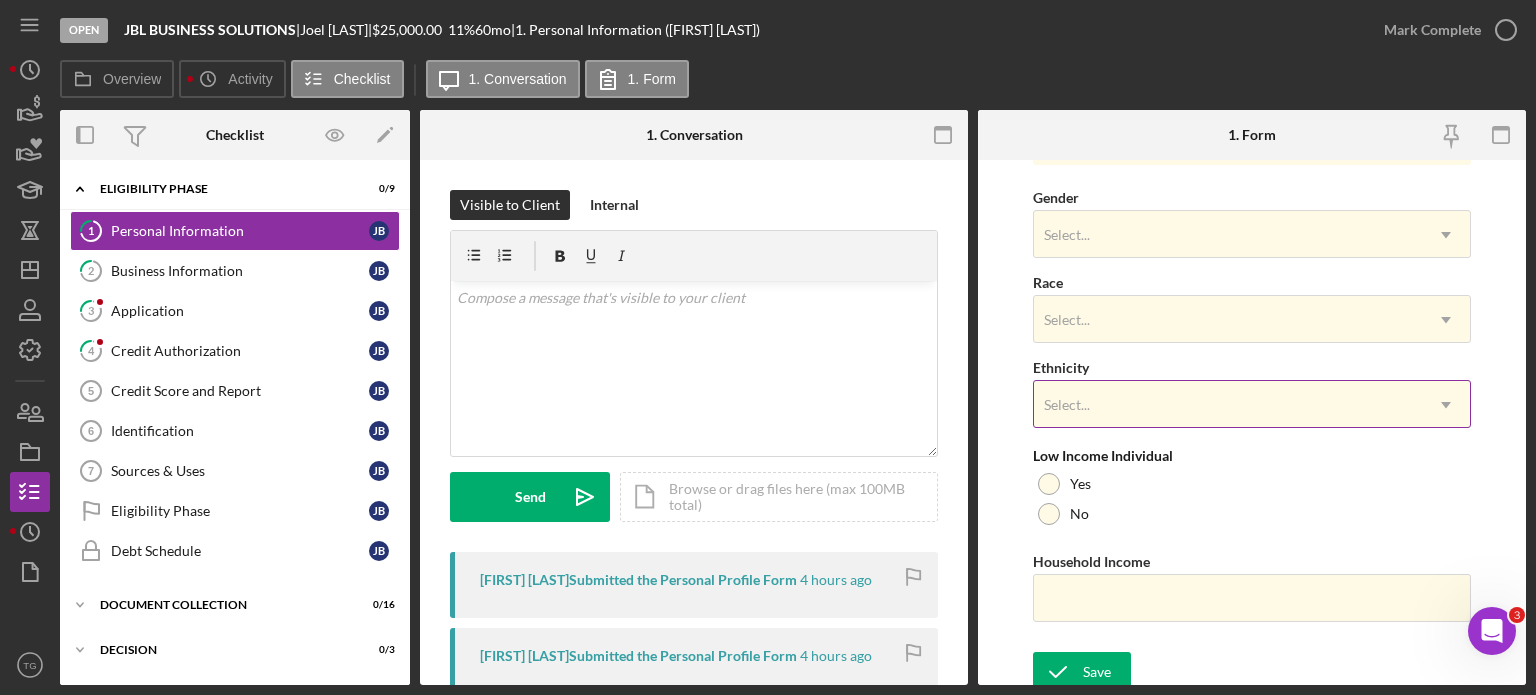 scroll, scrollTop: 806, scrollLeft: 0, axis: vertical 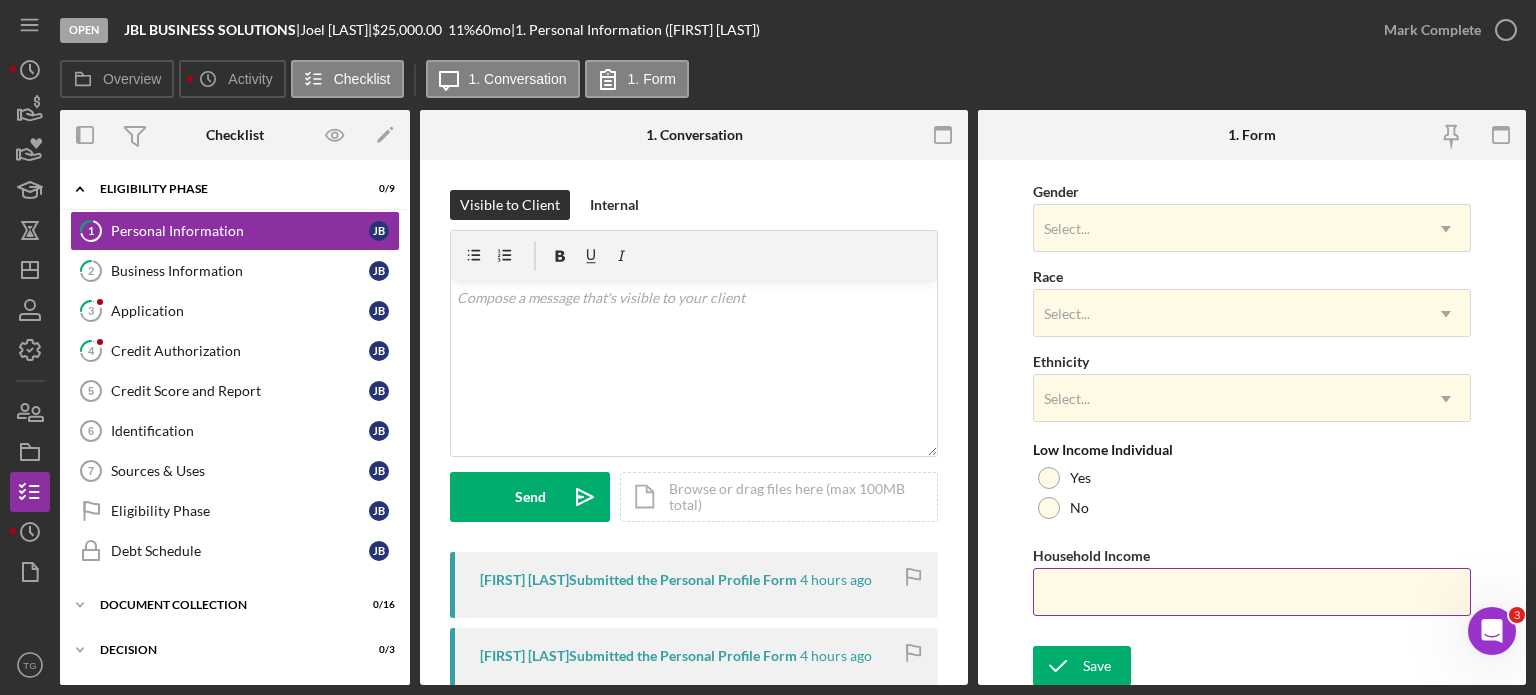 click on "Household Income" at bounding box center [1252, 592] 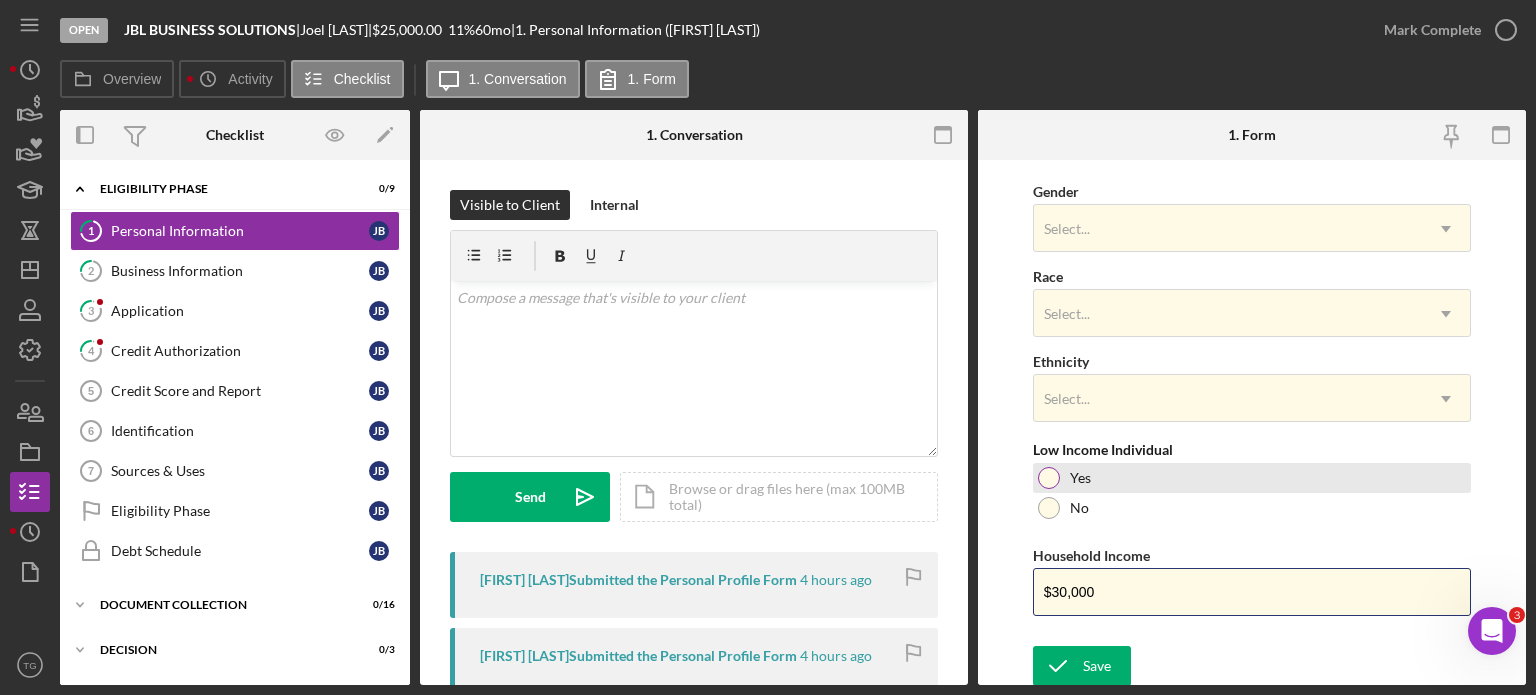 type on "$30,000" 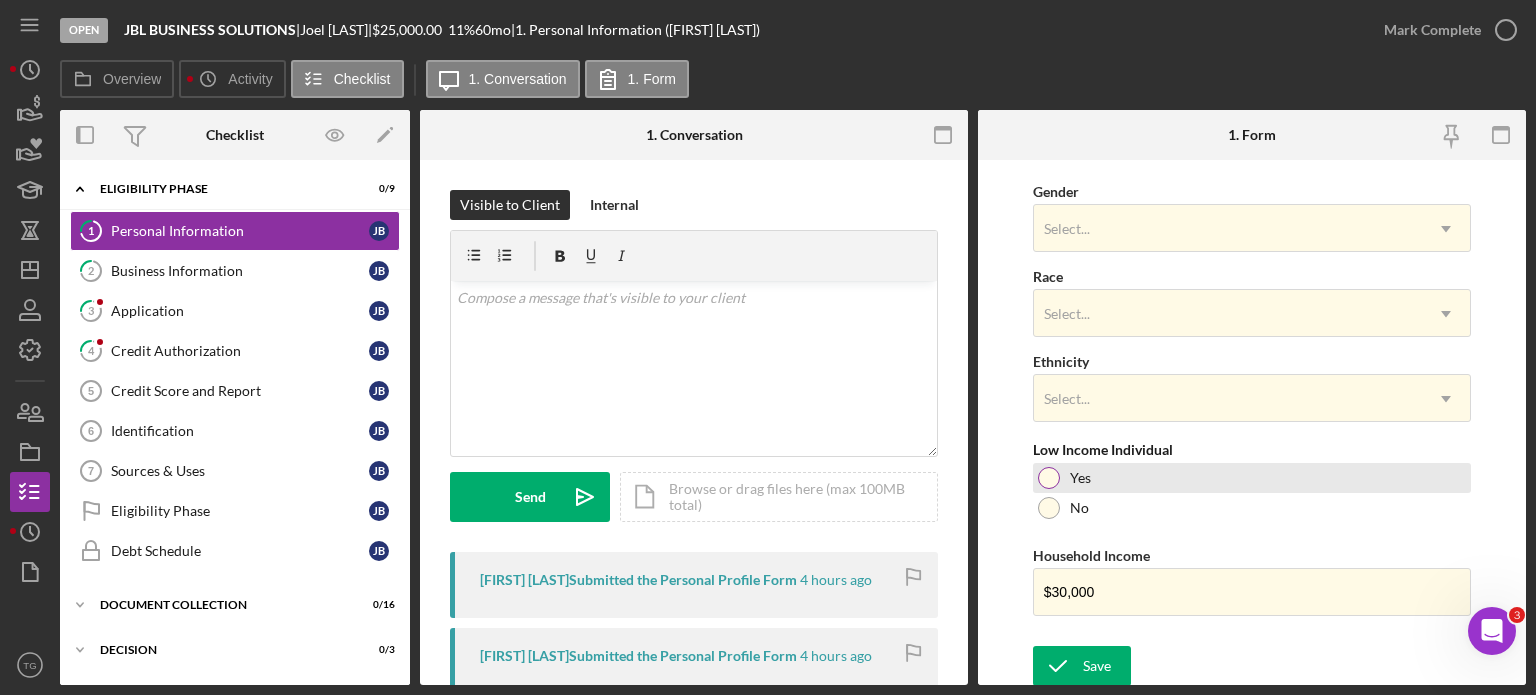 click at bounding box center (1049, 478) 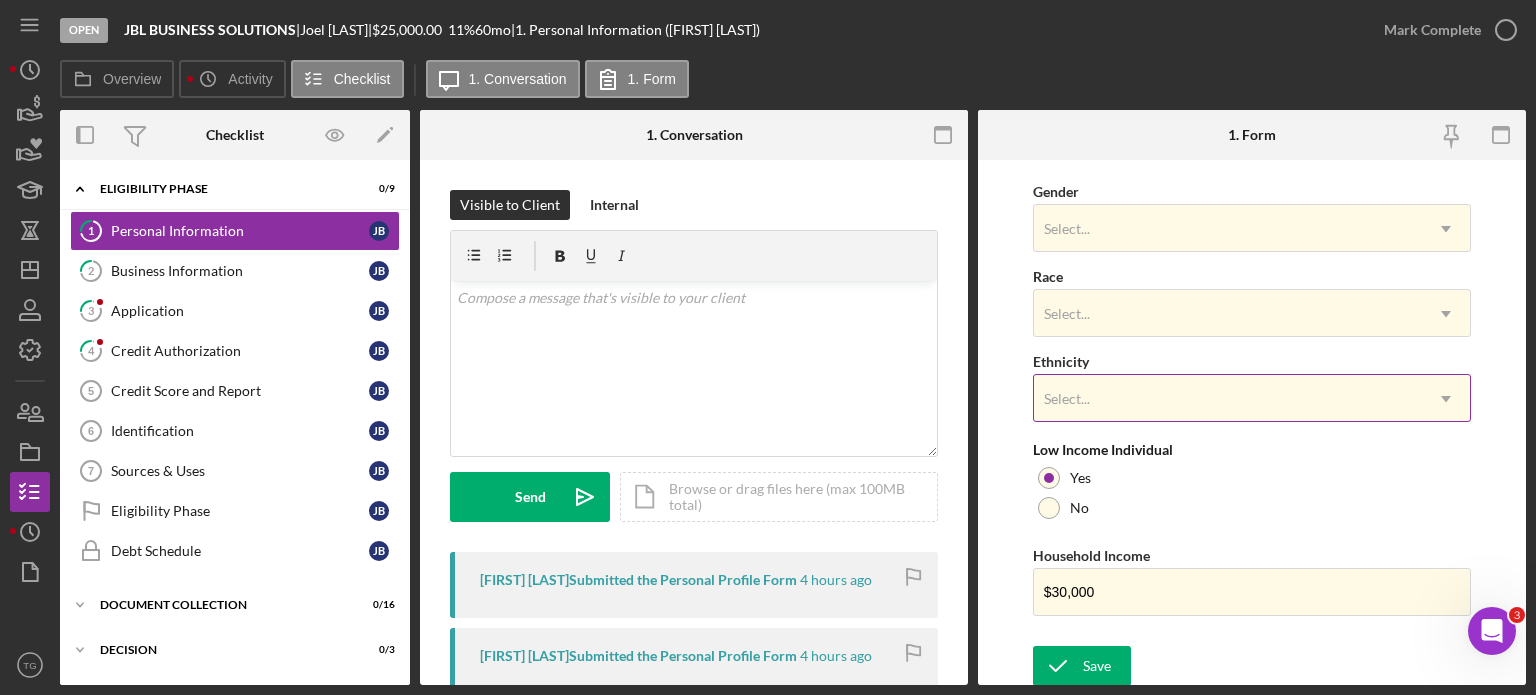 click on "Select..." at bounding box center [1067, 399] 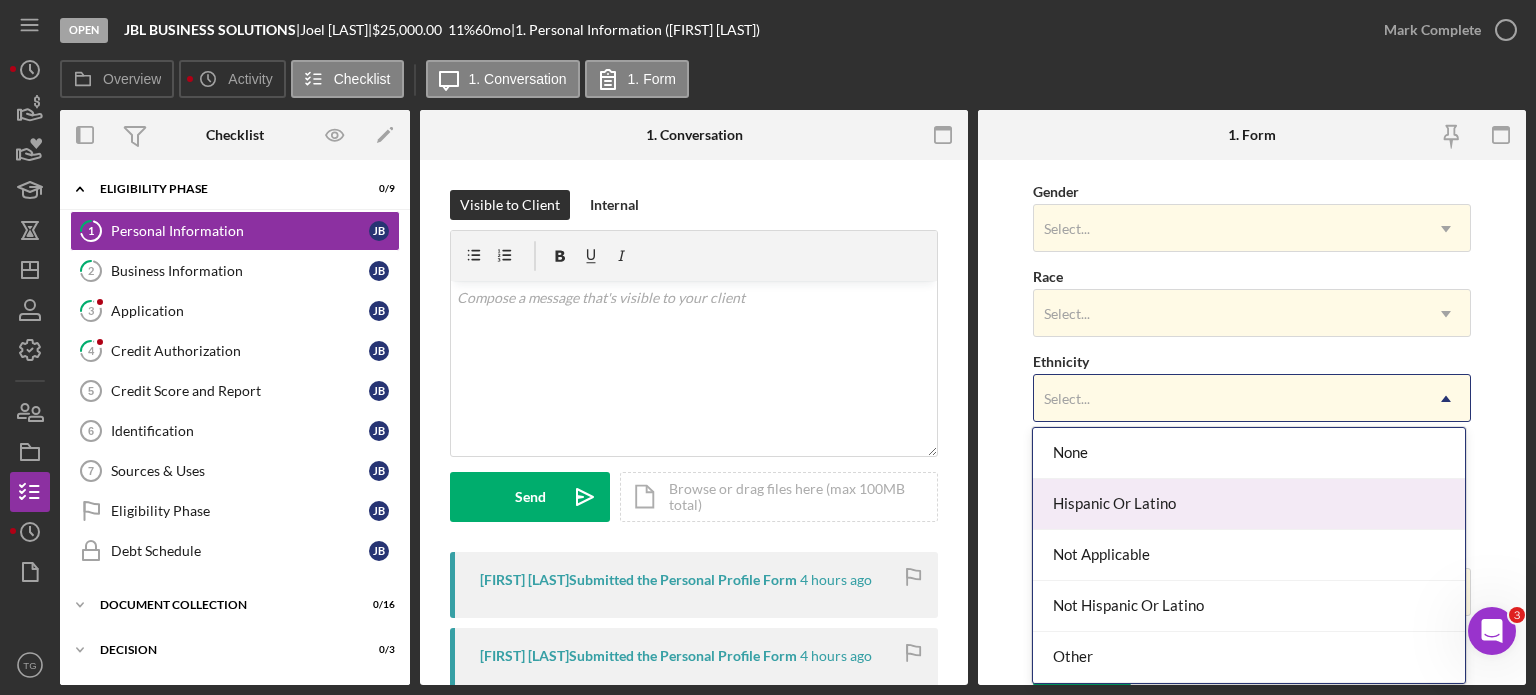 click on "Hispanic Or Latino" at bounding box center [1249, 504] 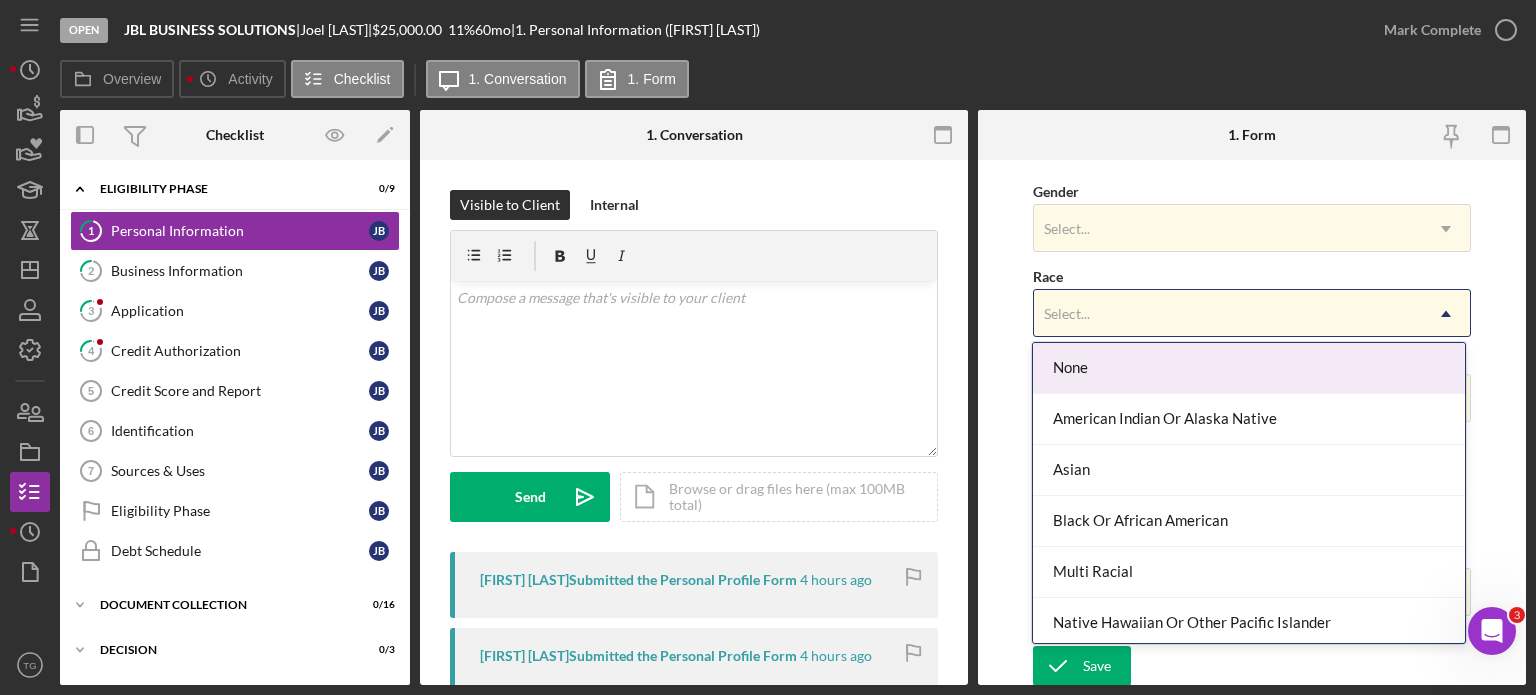 click on "Select..." at bounding box center (1228, 314) 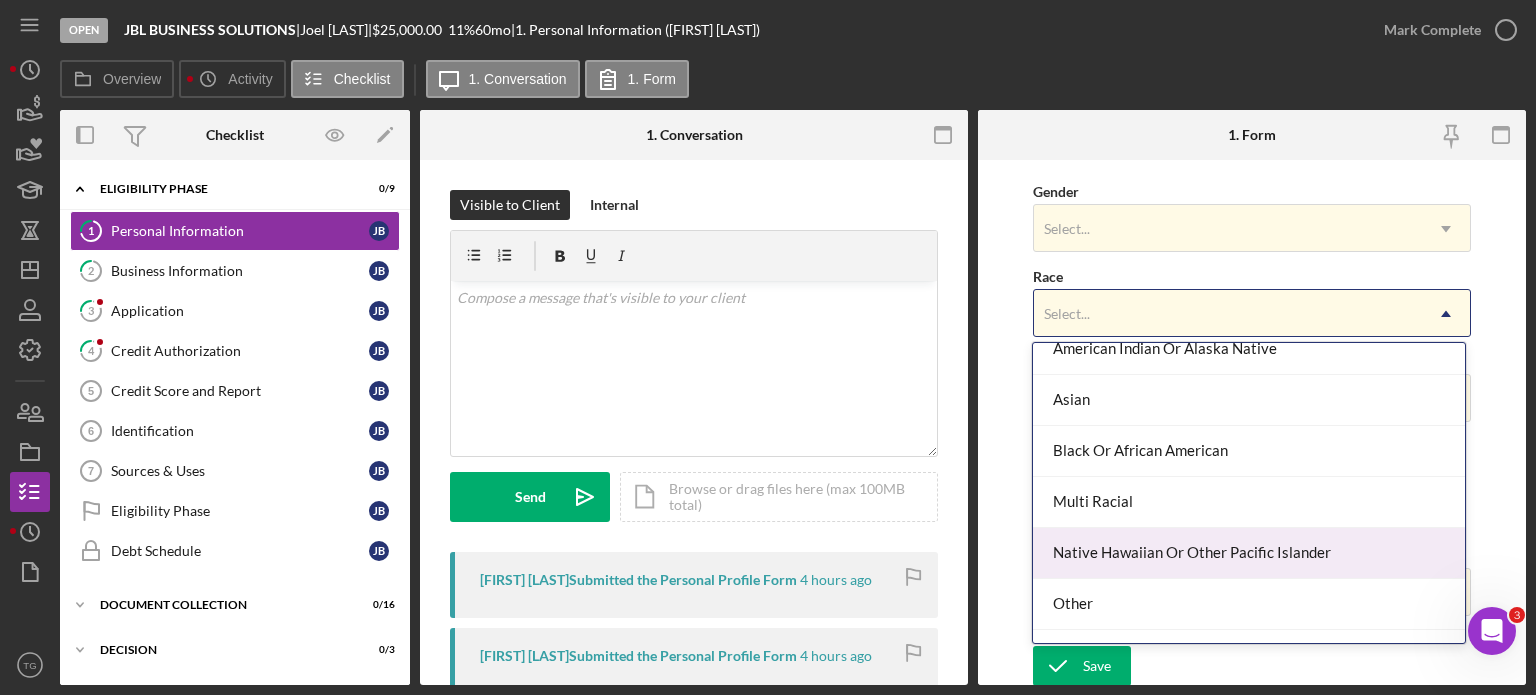 scroll, scrollTop: 100, scrollLeft: 0, axis: vertical 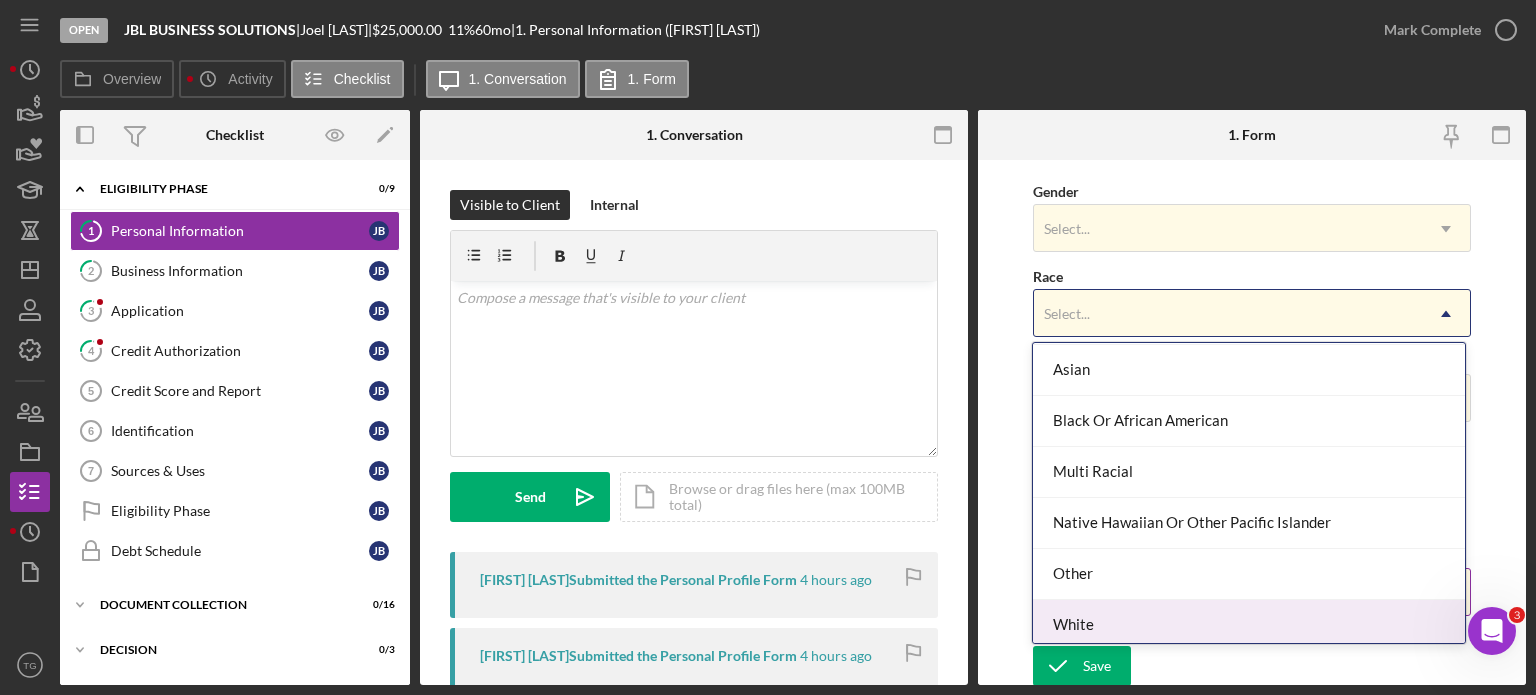 drag, startPoint x: 1091, startPoint y: 626, endPoint x: 1092, endPoint y: 599, distance: 27.018513 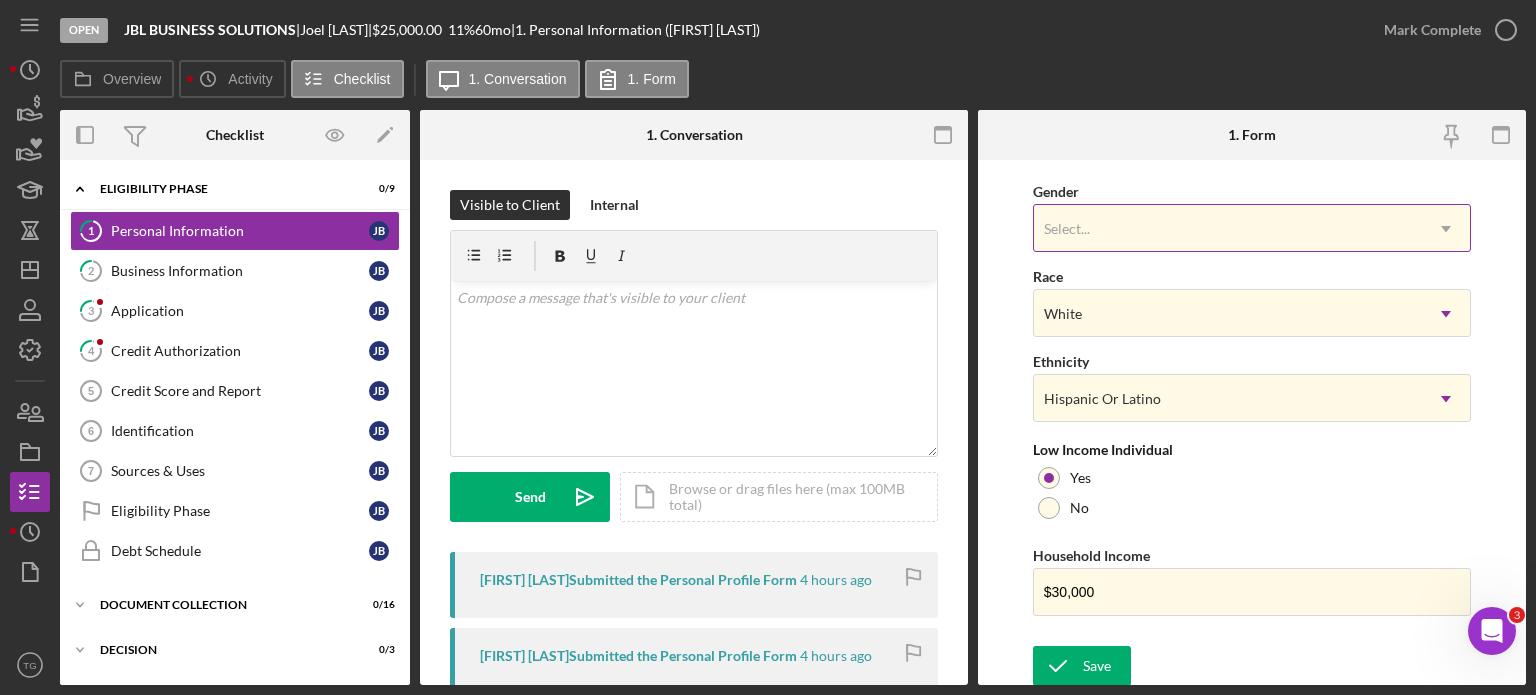click on "Select..." at bounding box center [1067, 229] 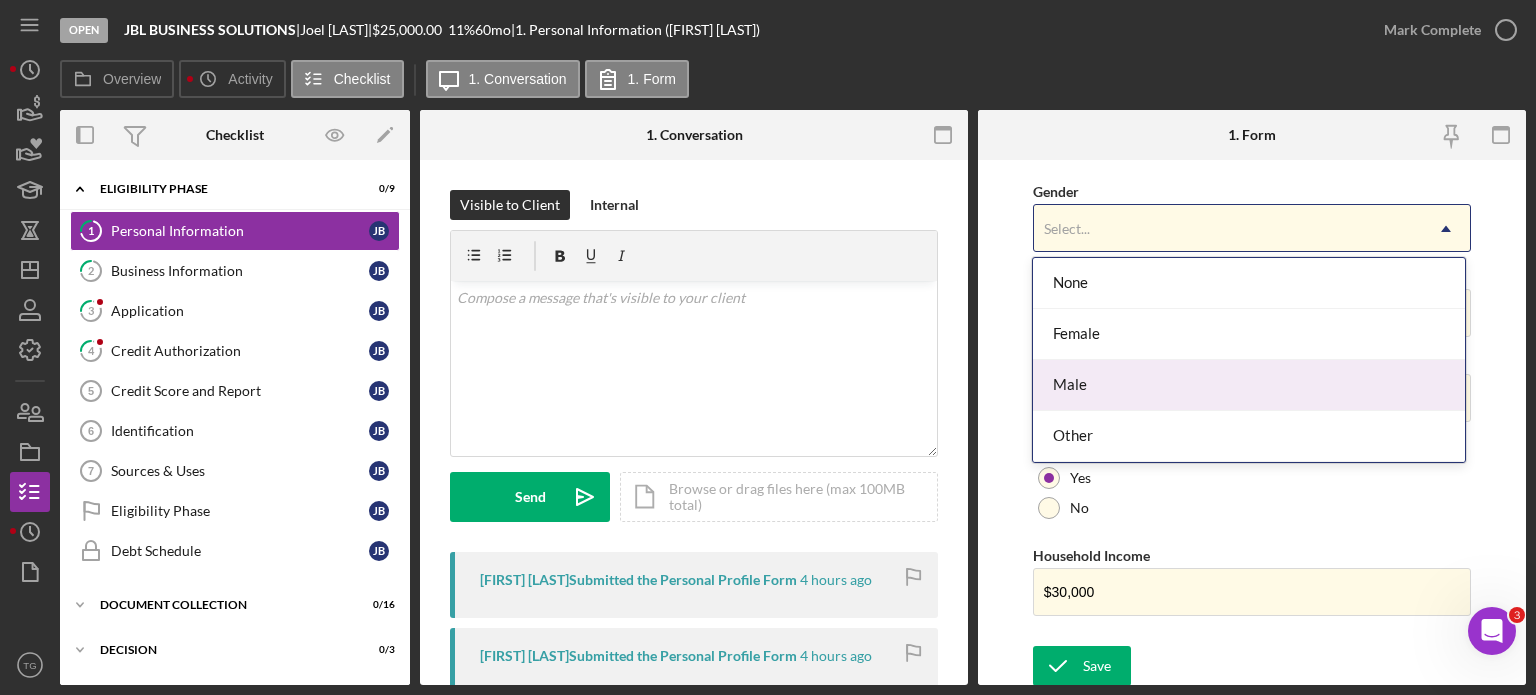 click on "Male" at bounding box center (1249, 385) 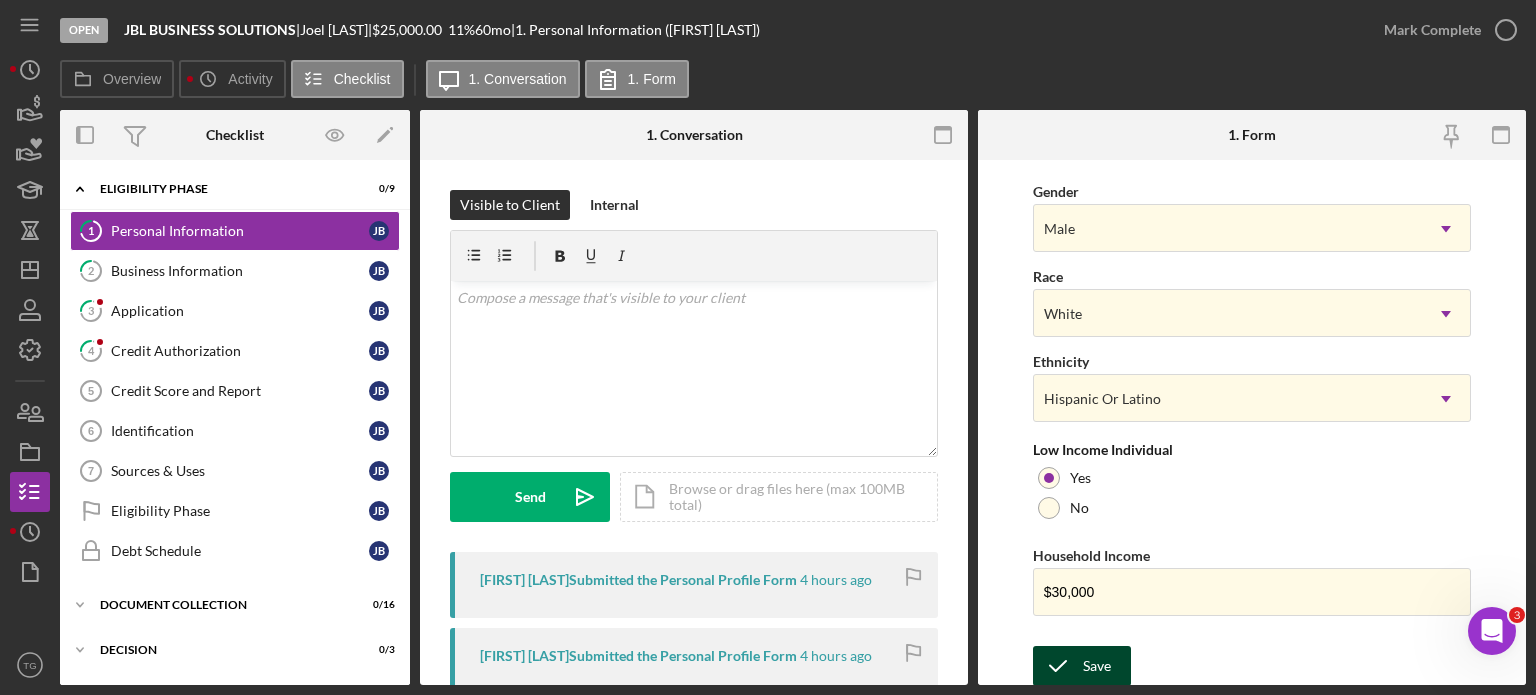 click on "Save" at bounding box center [1097, 666] 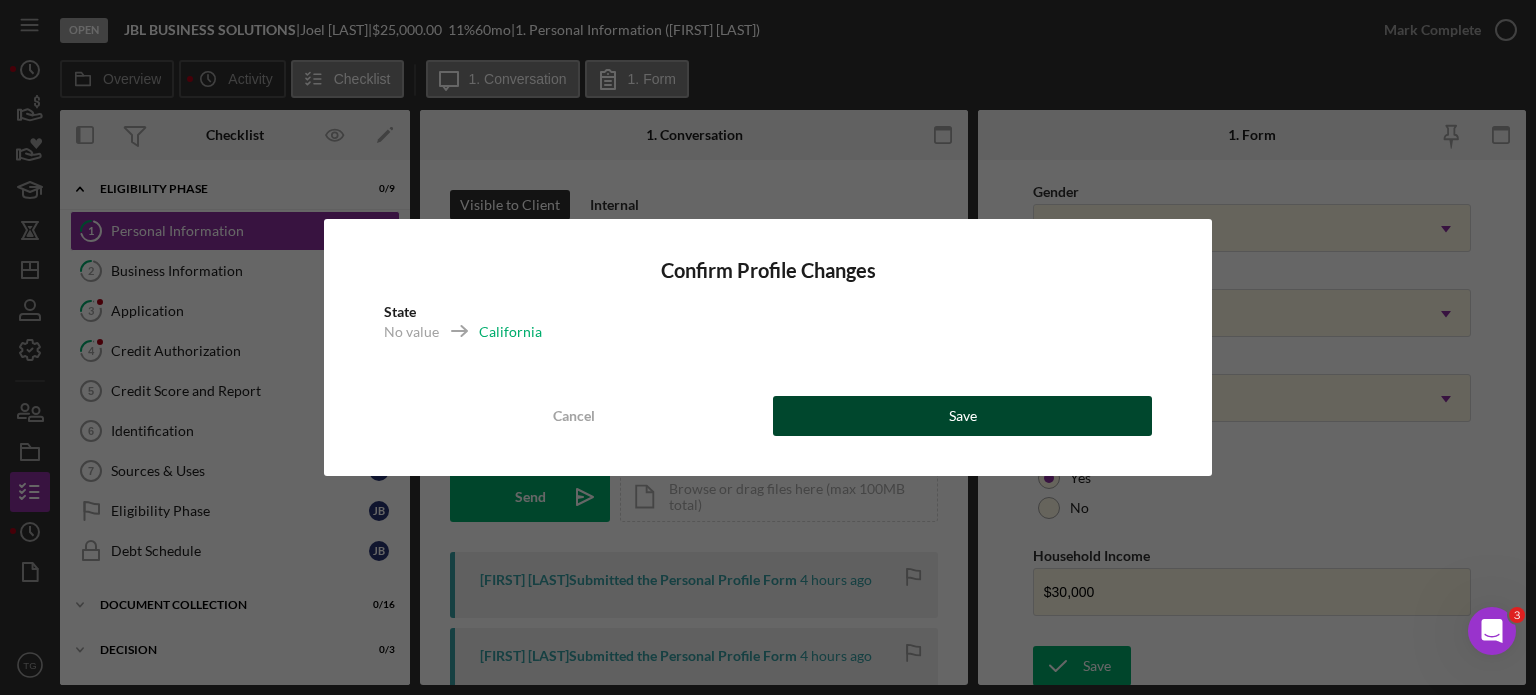 click on "Save" at bounding box center (962, 416) 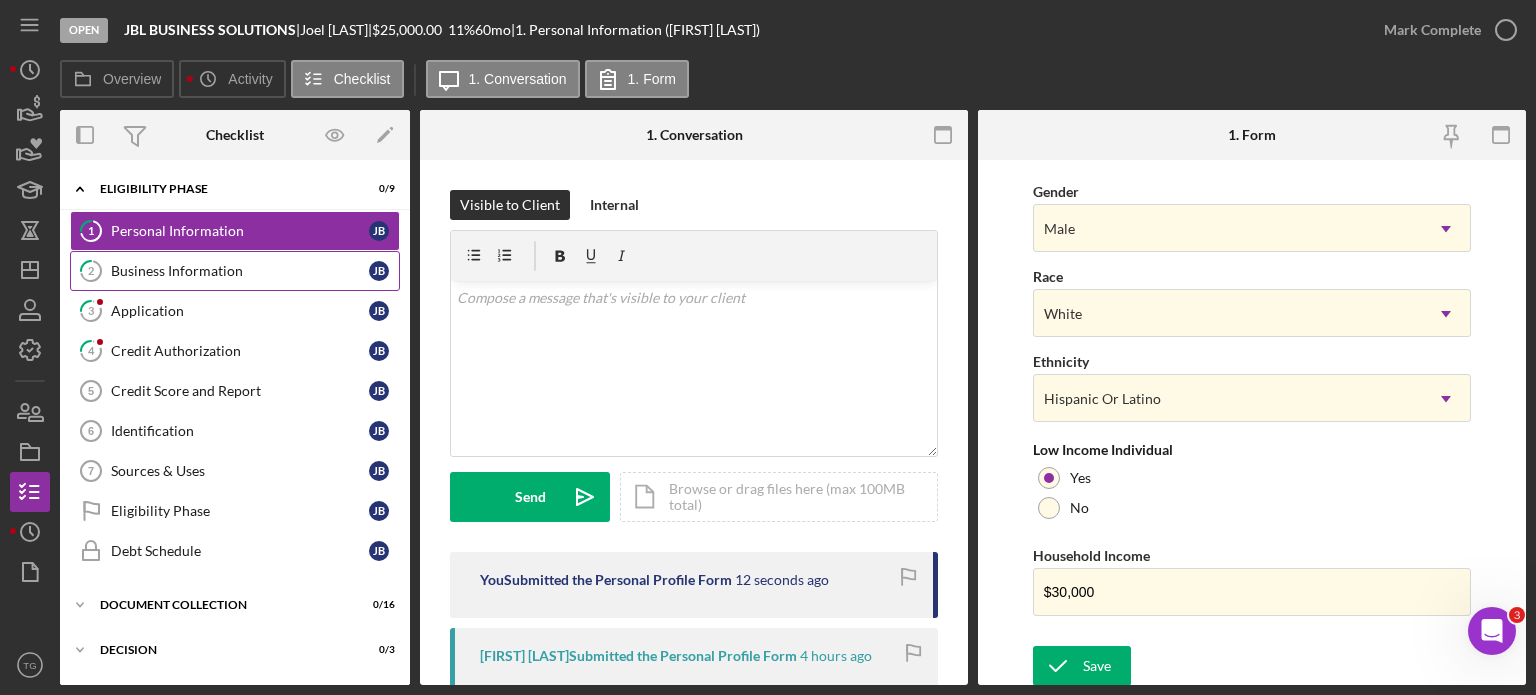 click on "Business Information" at bounding box center [240, 271] 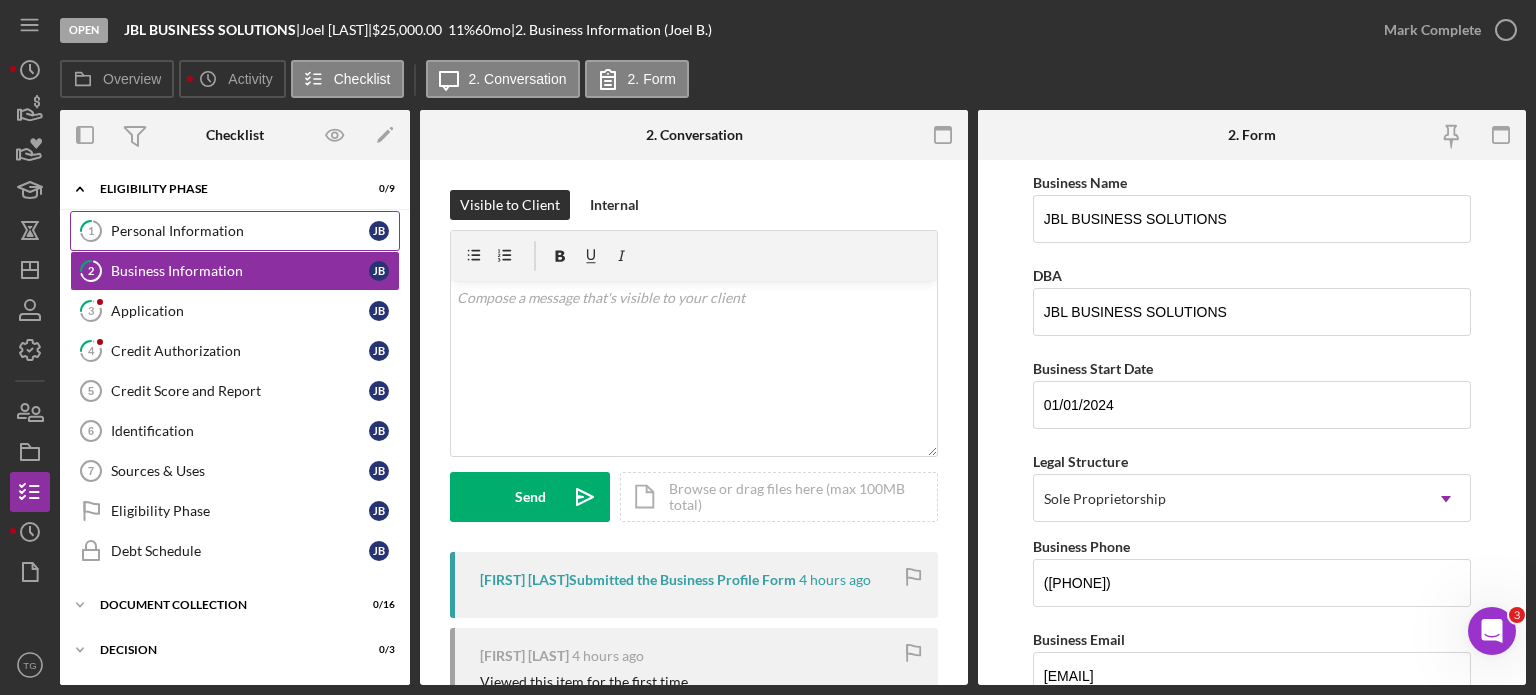 click on "Personal Information" at bounding box center [240, 231] 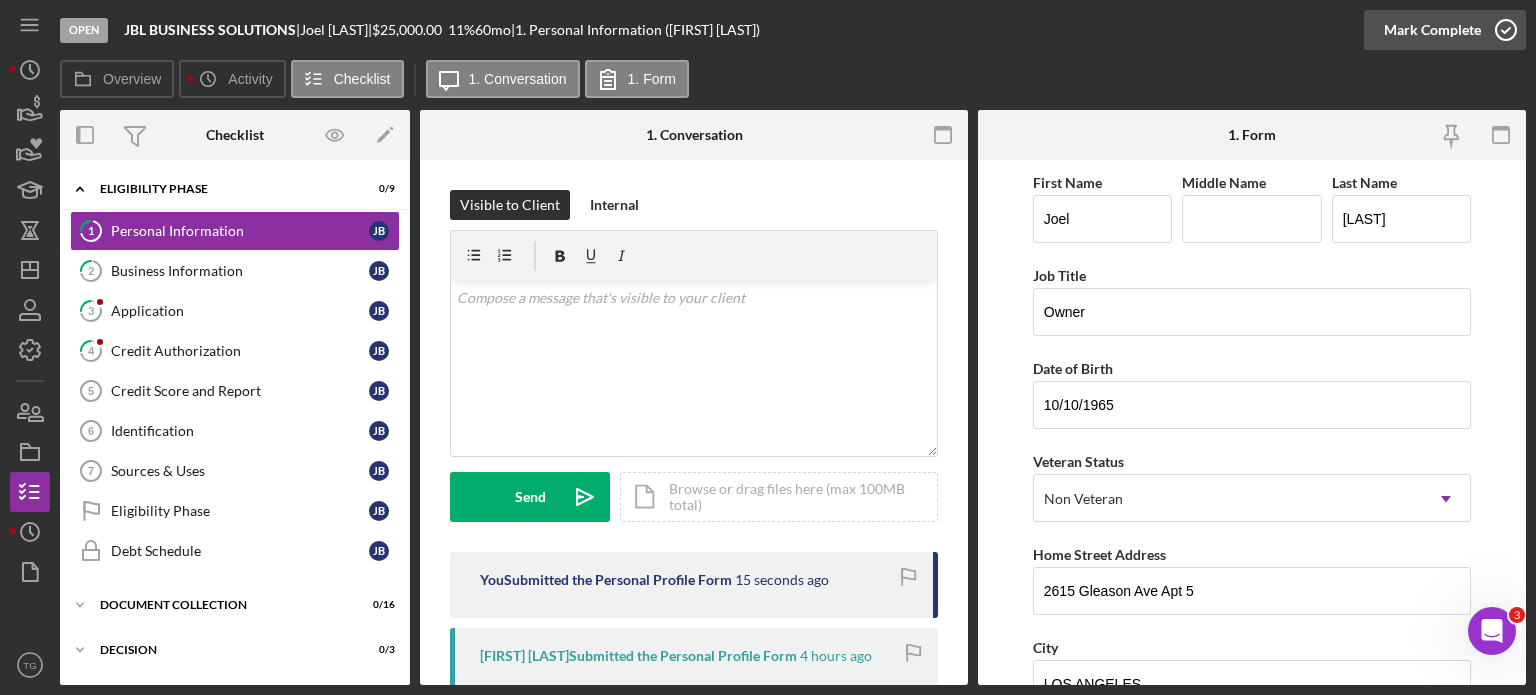 click 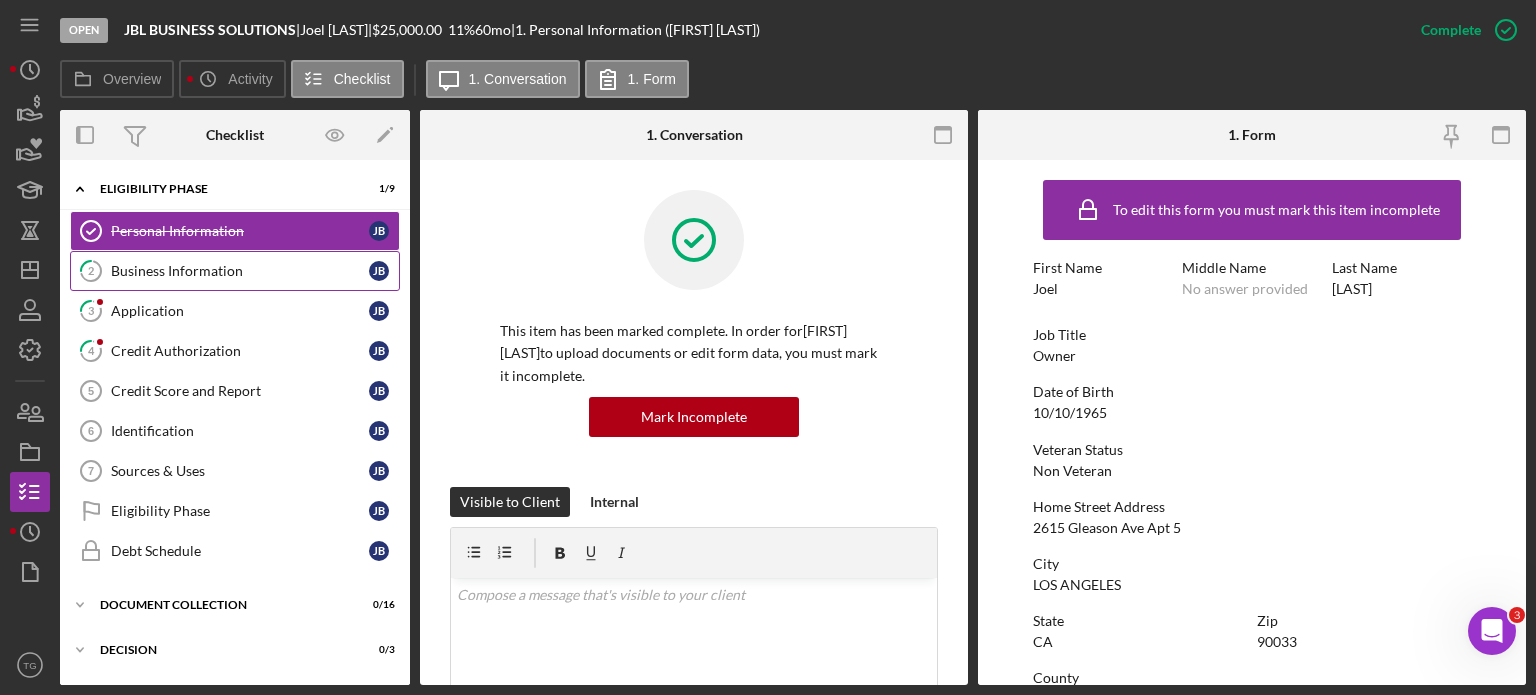 click on "Business Information" at bounding box center (240, 271) 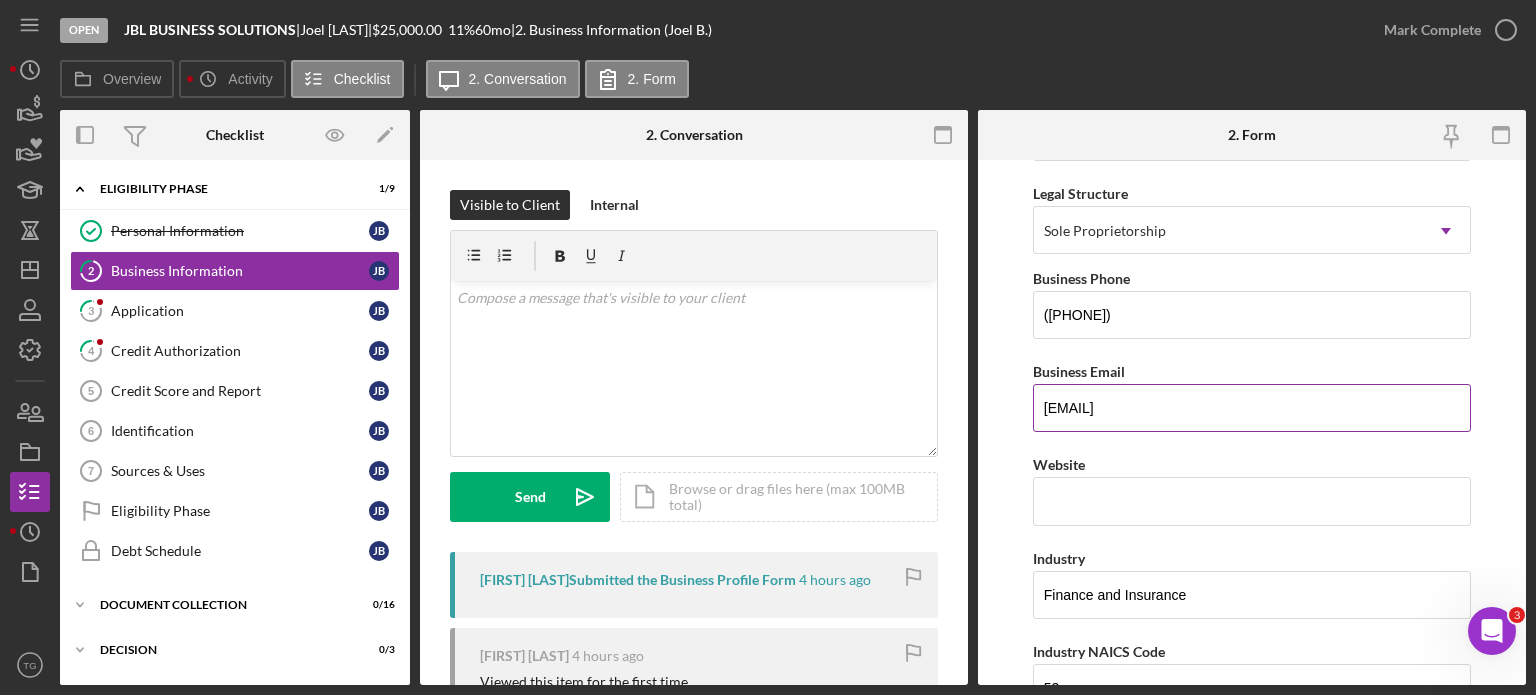 scroll, scrollTop: 400, scrollLeft: 0, axis: vertical 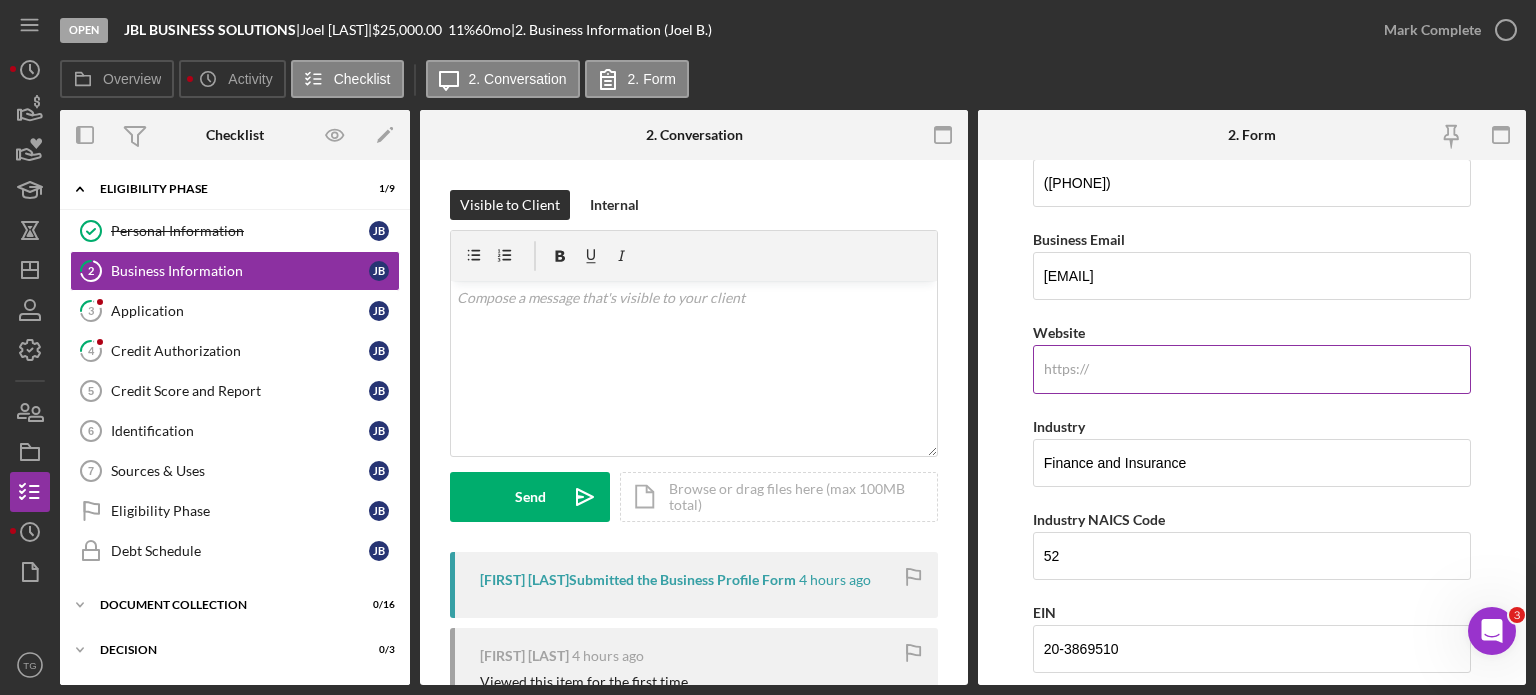 click on "Website" at bounding box center (1252, 369) 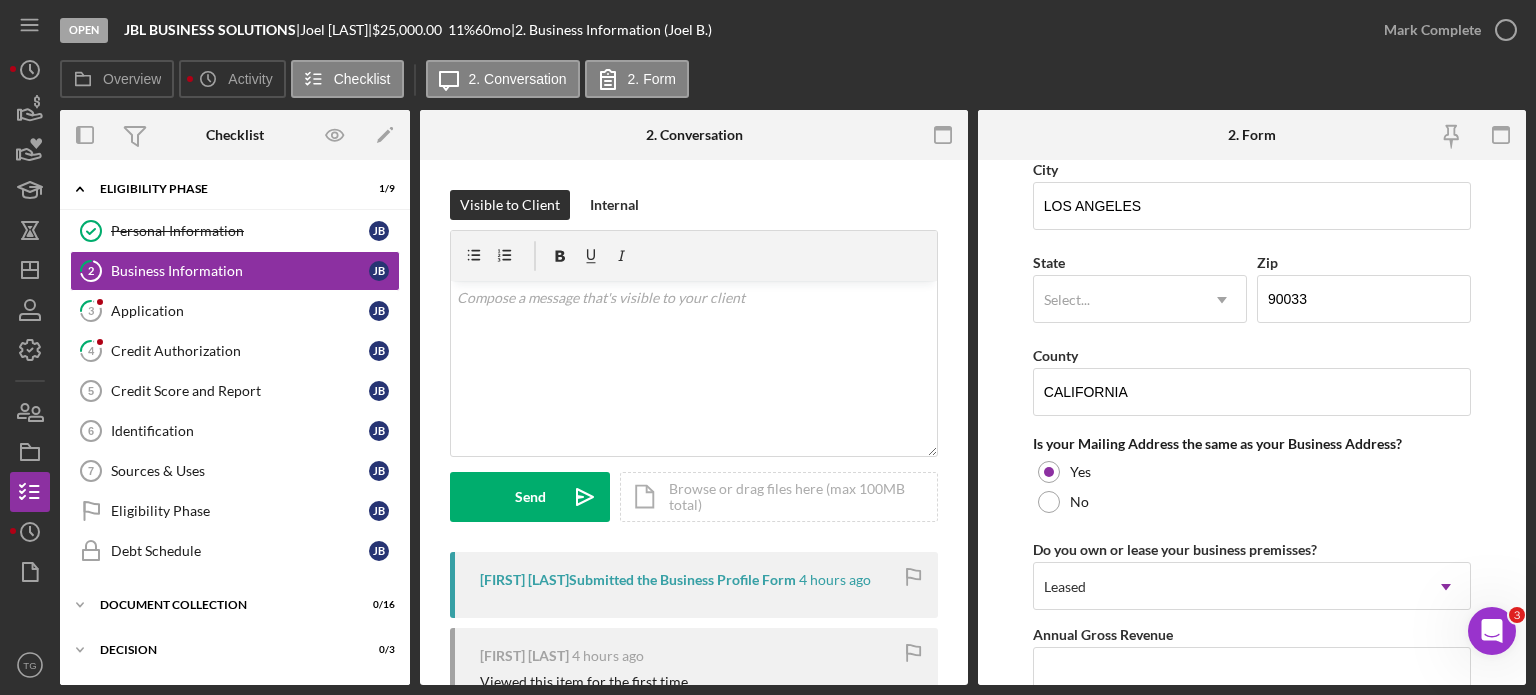 scroll, scrollTop: 1300, scrollLeft: 0, axis: vertical 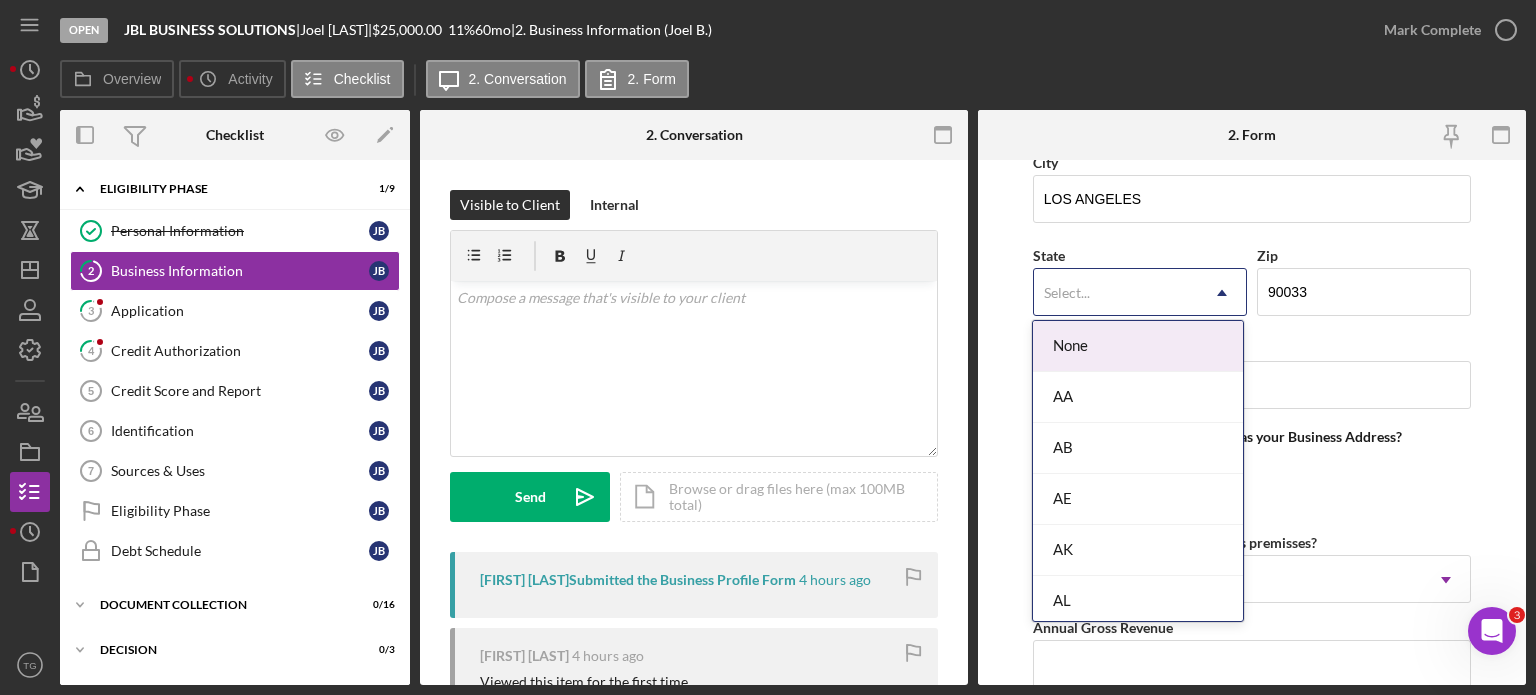 click on "Icon/Dropdown Arrow" 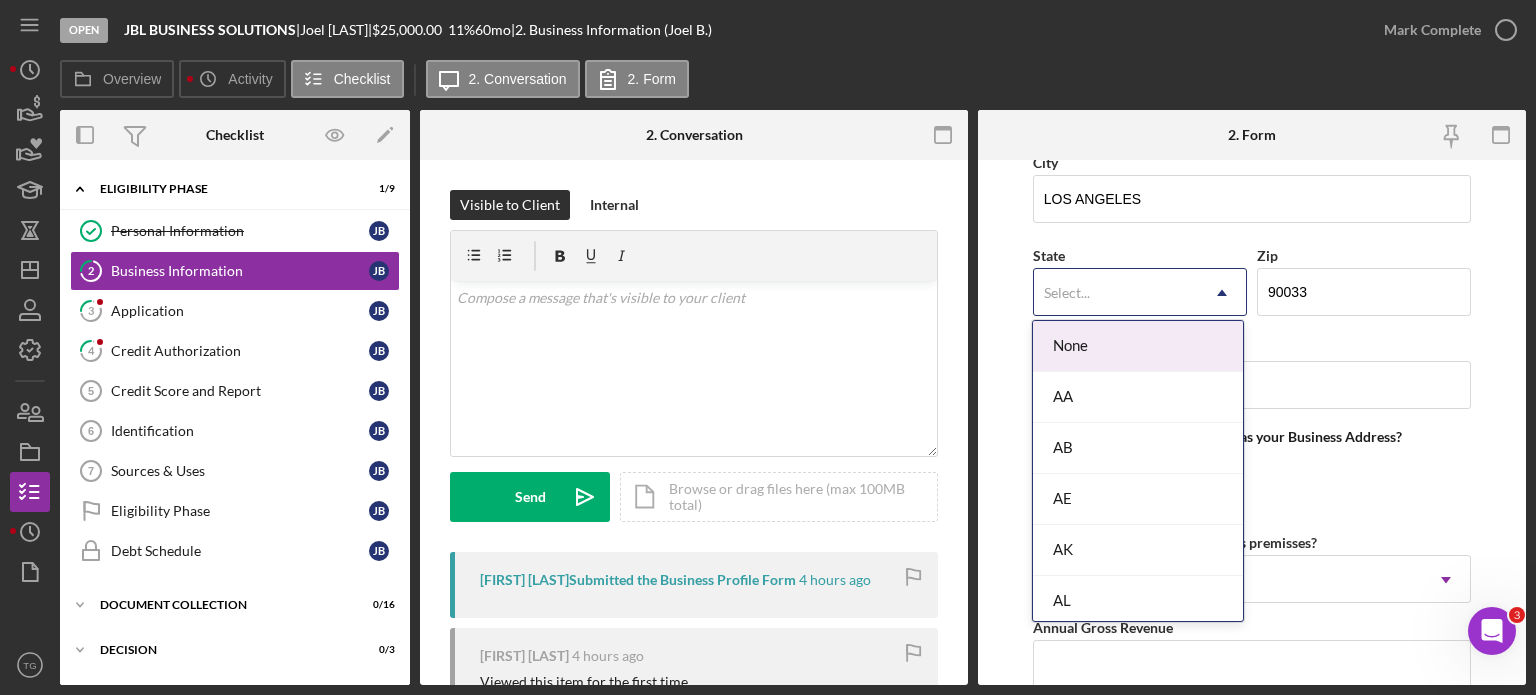 click on "Icon/Dropdown Arrow" 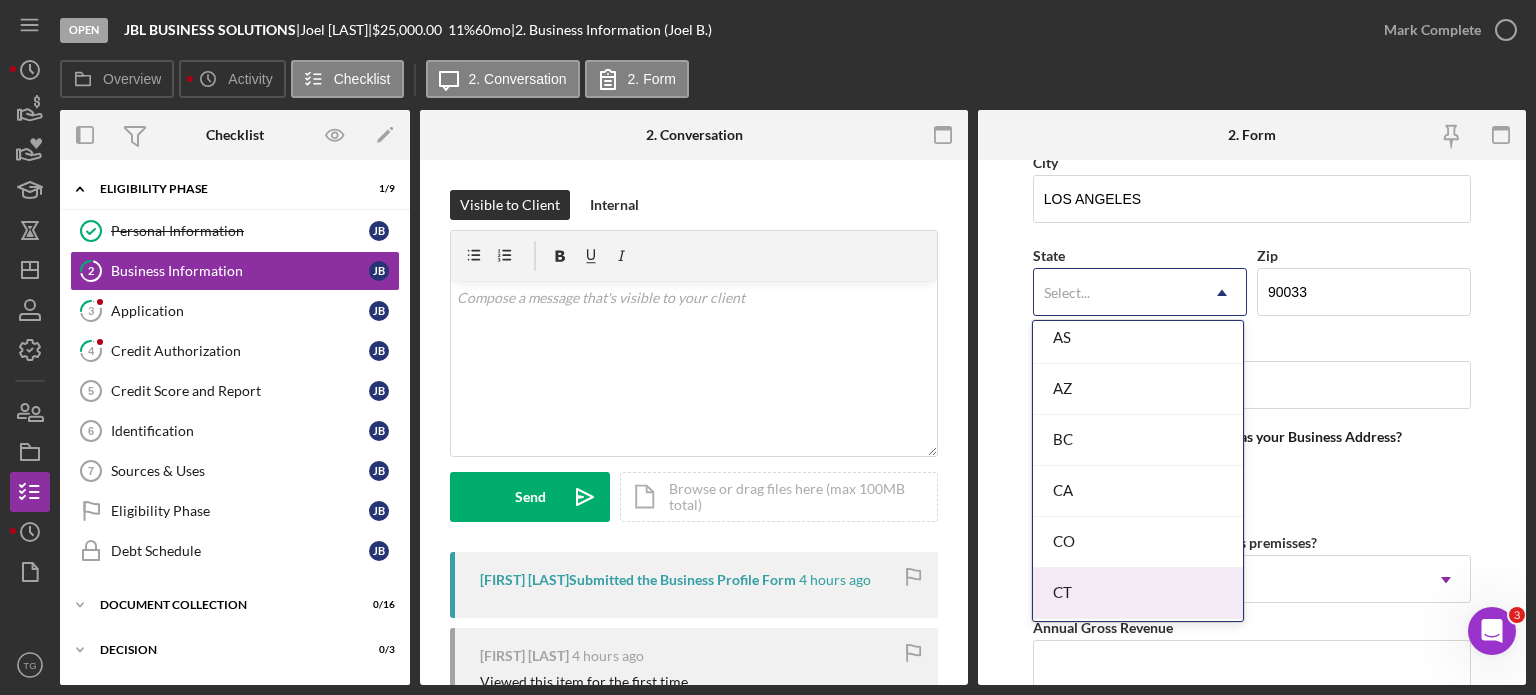 scroll, scrollTop: 500, scrollLeft: 0, axis: vertical 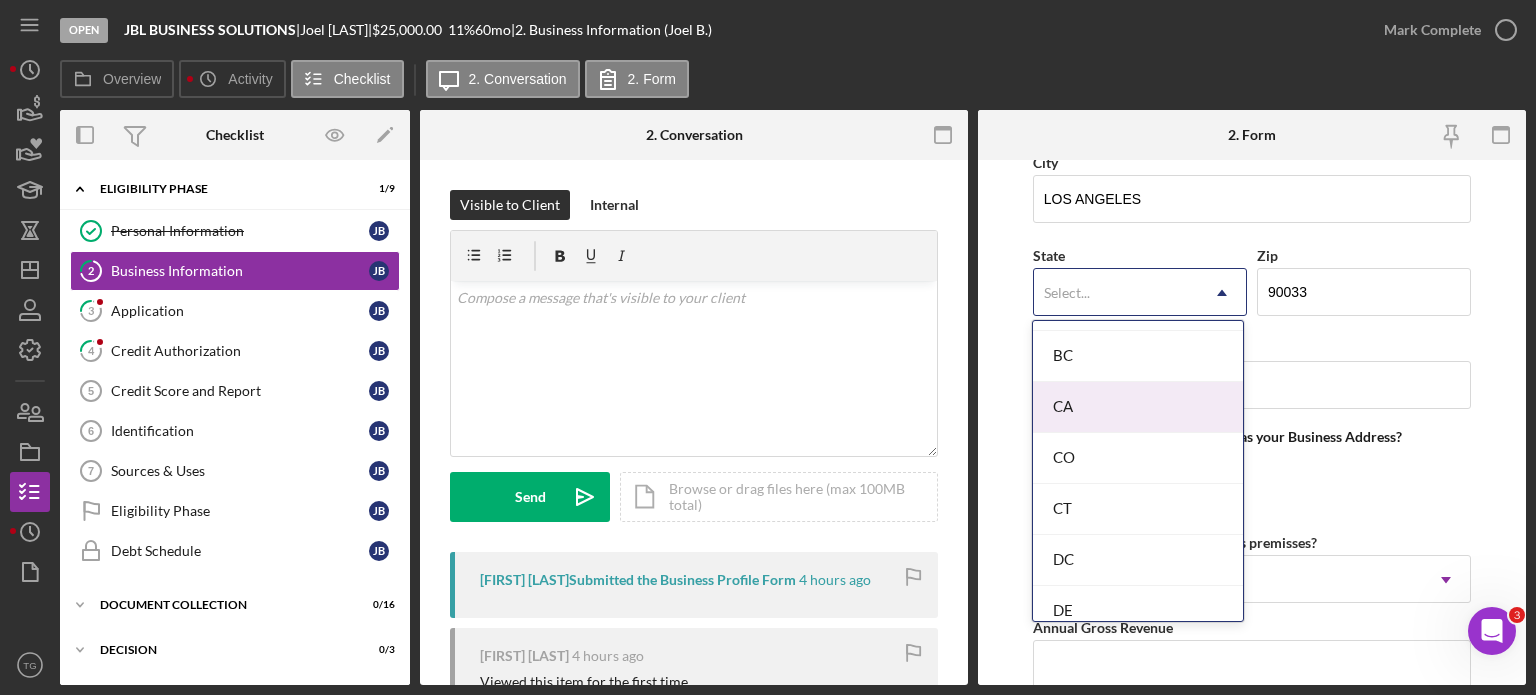 click on "CA" at bounding box center [1138, 407] 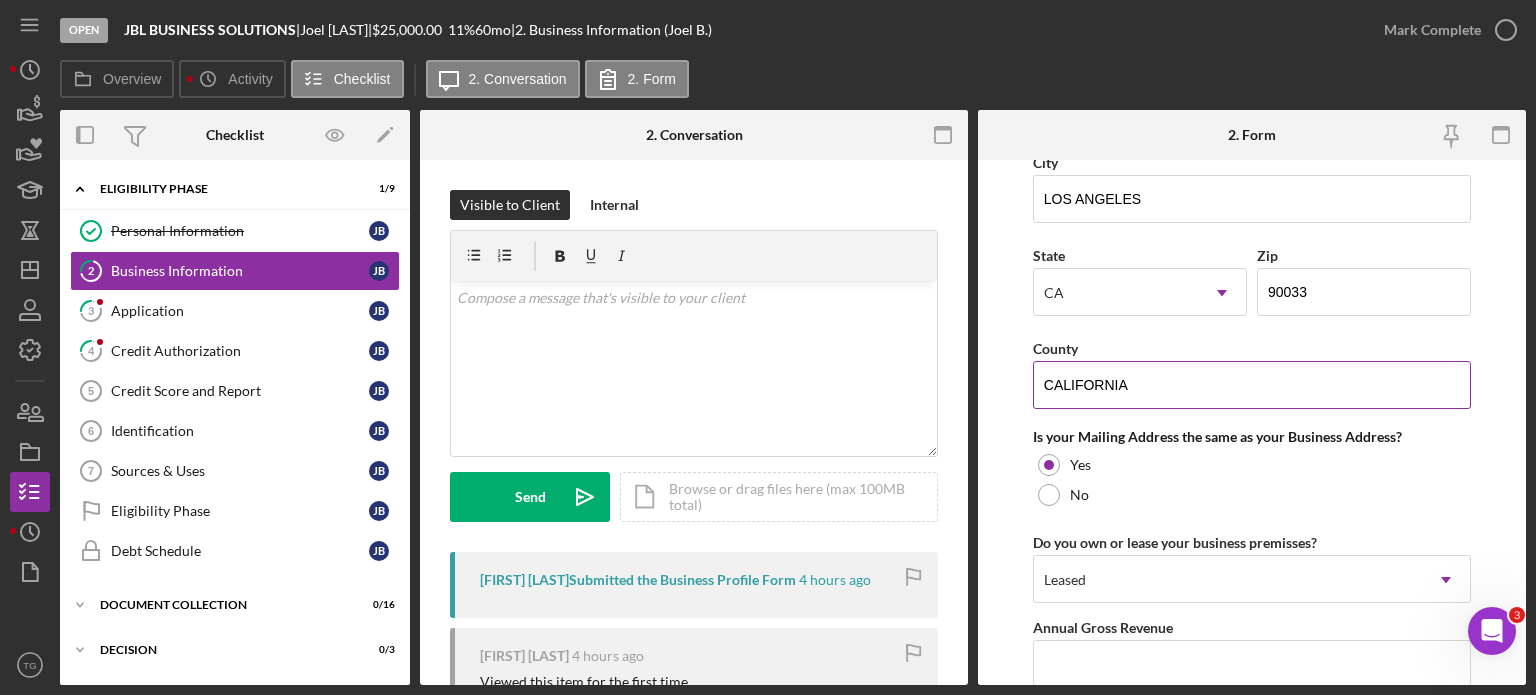 click on "CALIFORNIA" at bounding box center [1252, 385] 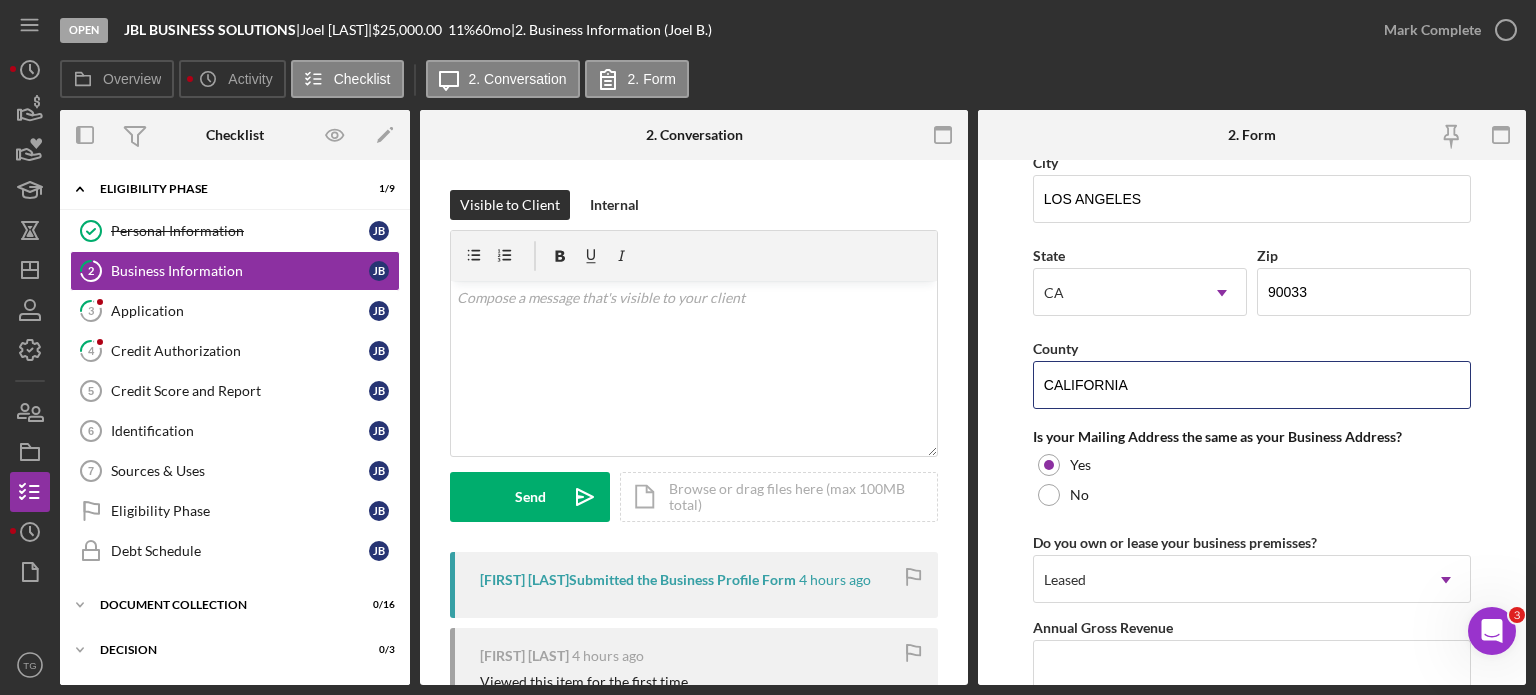 drag, startPoint x: 1143, startPoint y: 381, endPoint x: 1025, endPoint y: 378, distance: 118.03813 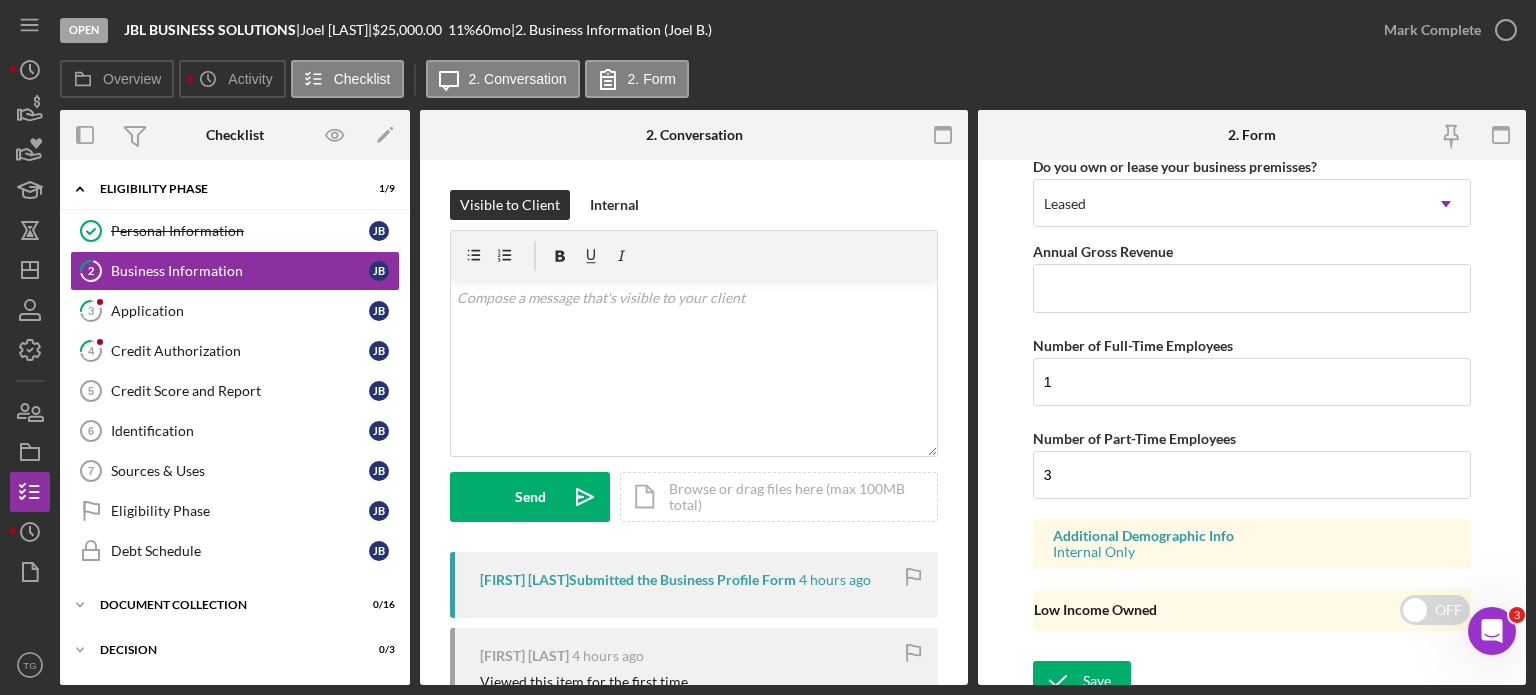 scroll, scrollTop: 1688, scrollLeft: 0, axis: vertical 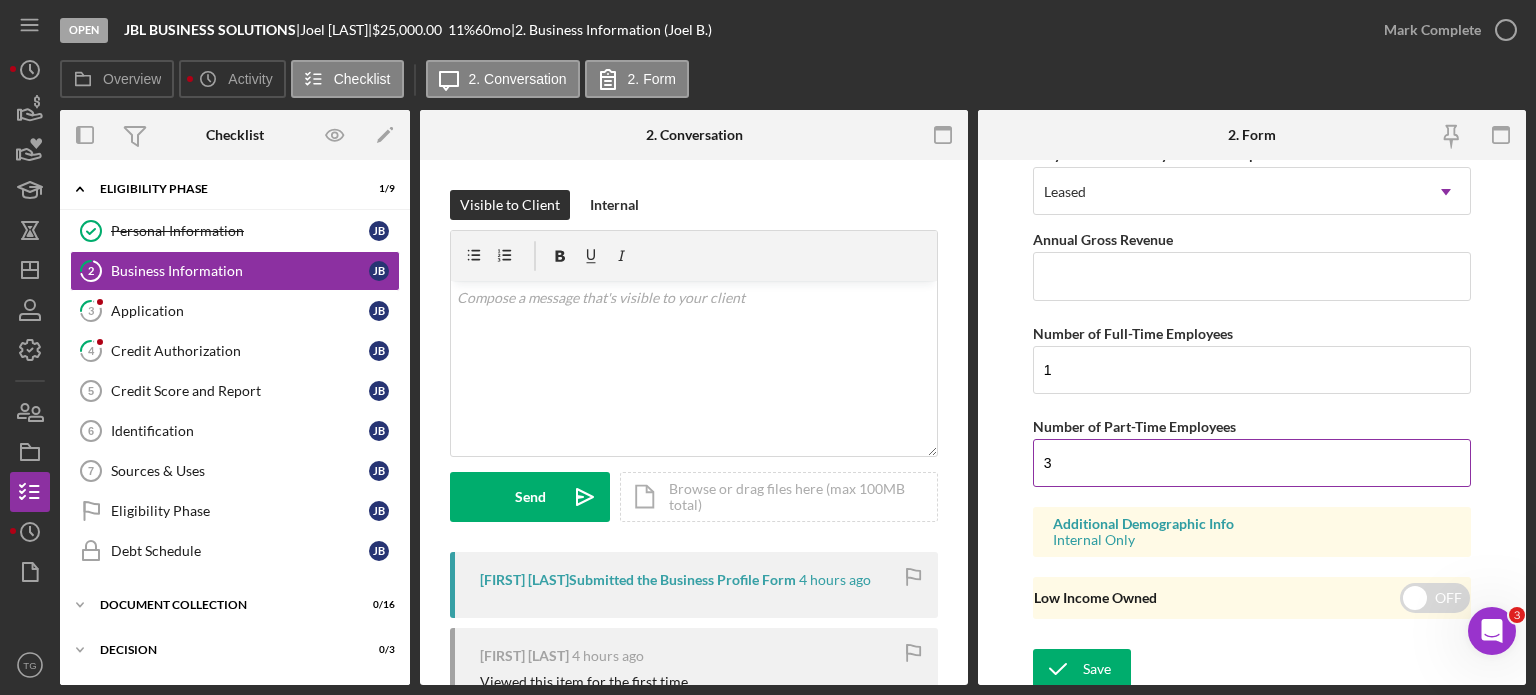 type on "[CITY]" 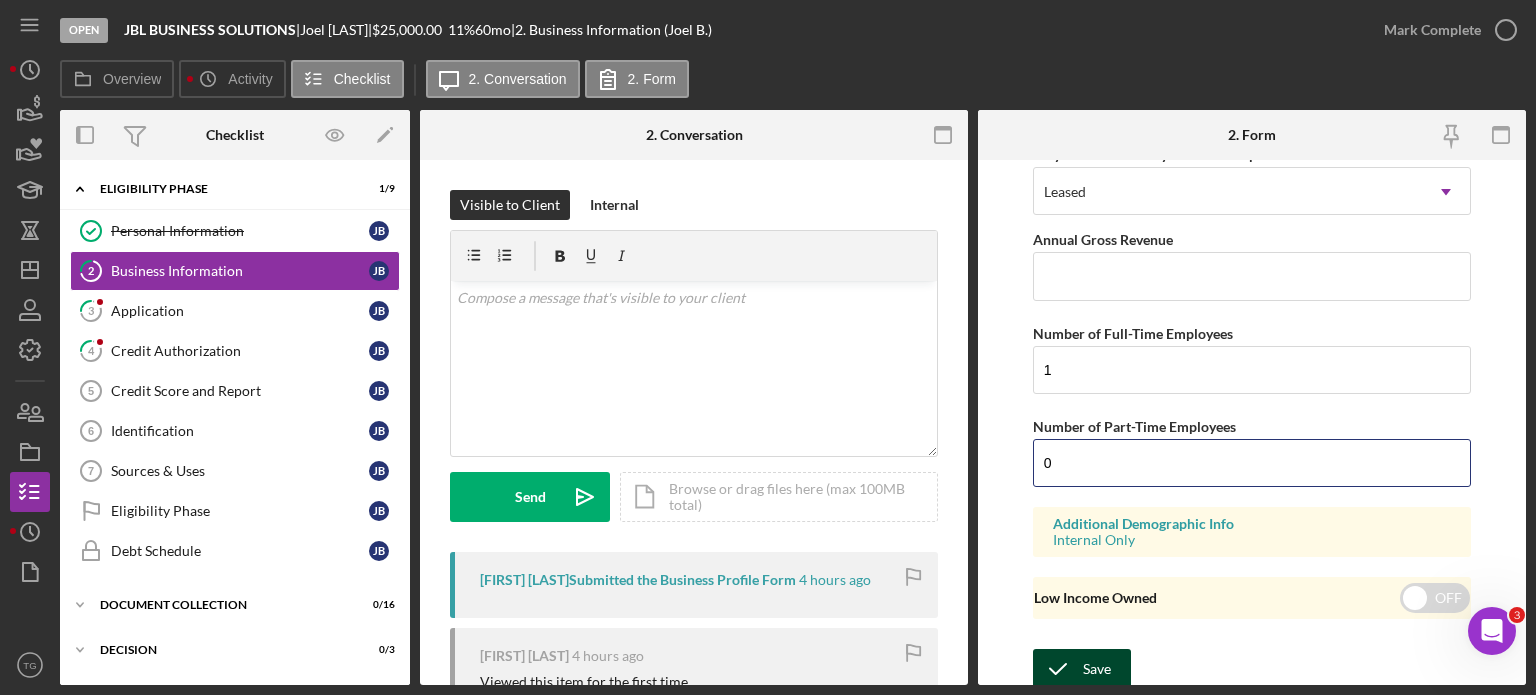 type on "0" 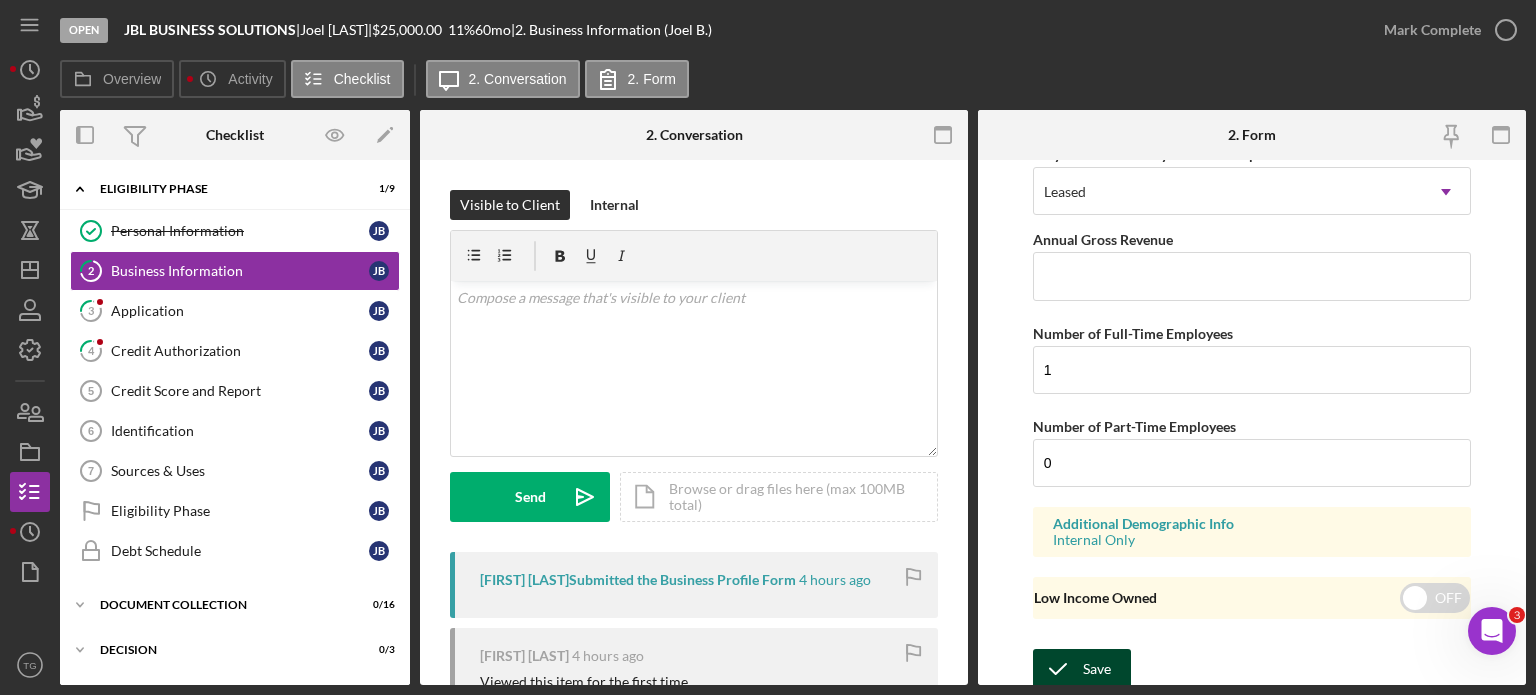 click on "Save" at bounding box center (1082, 669) 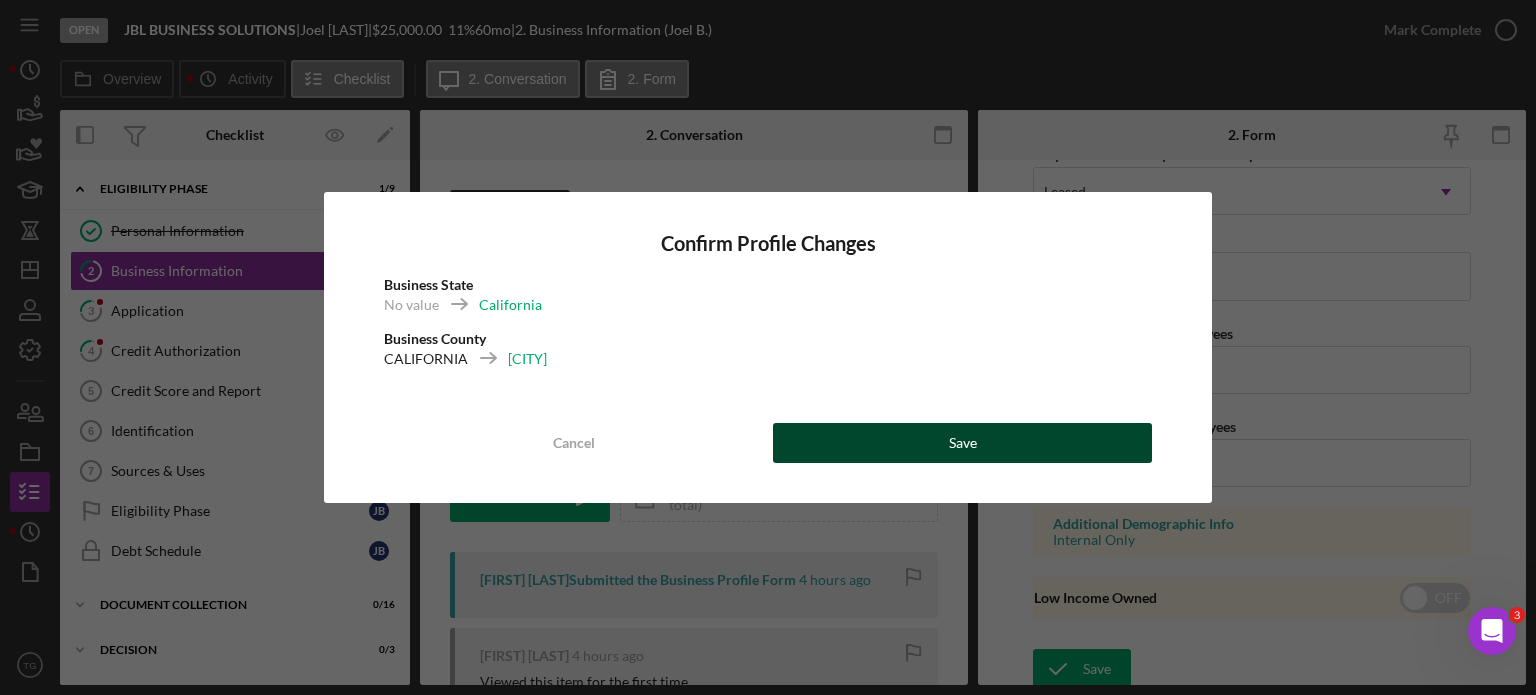 click on "Save" at bounding box center [962, 443] 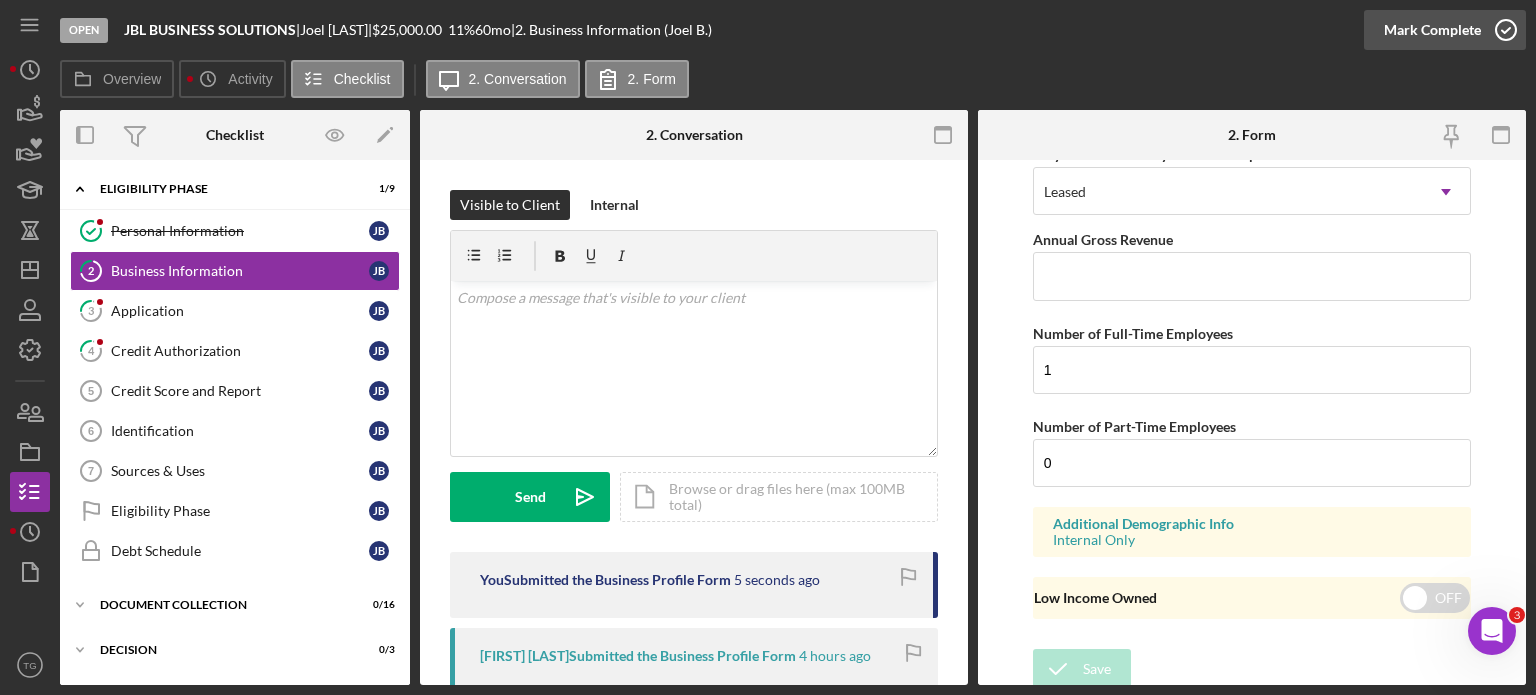 click 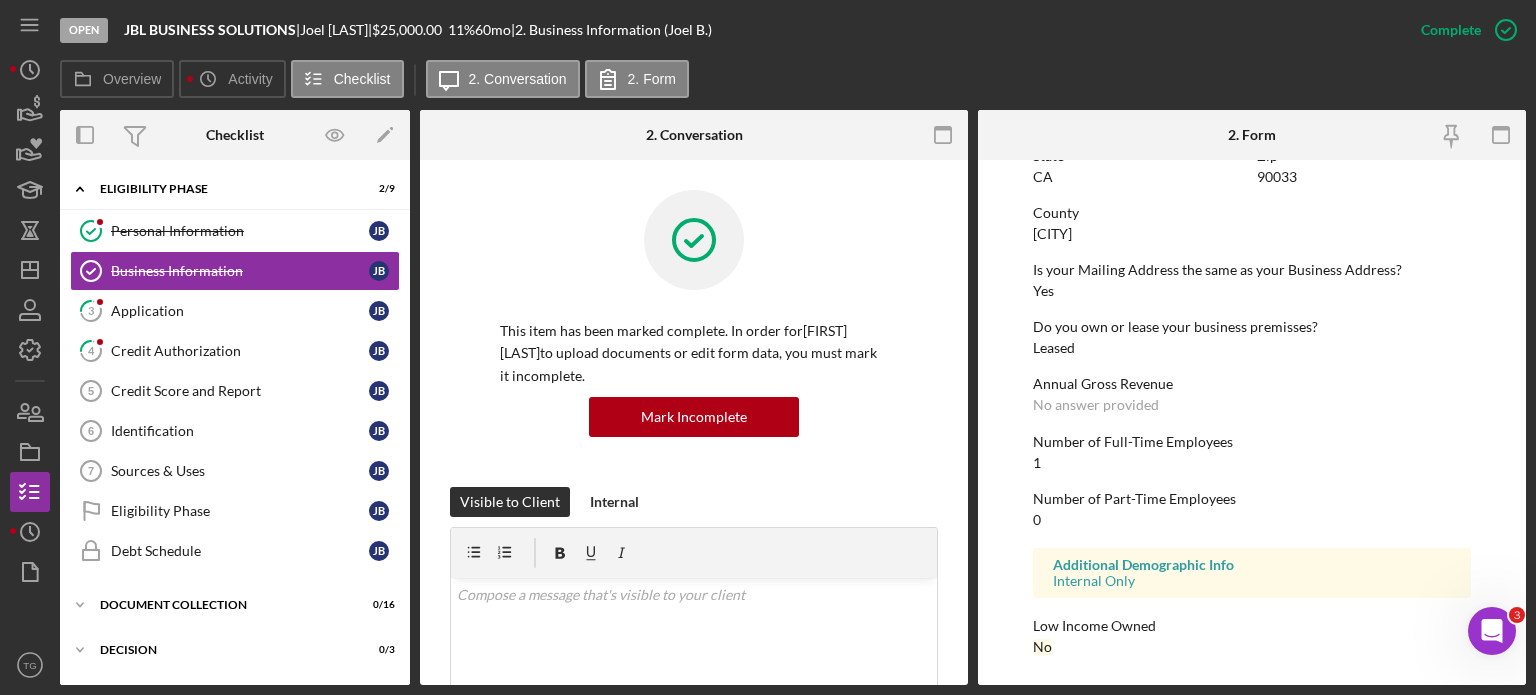 scroll, scrollTop: 983, scrollLeft: 0, axis: vertical 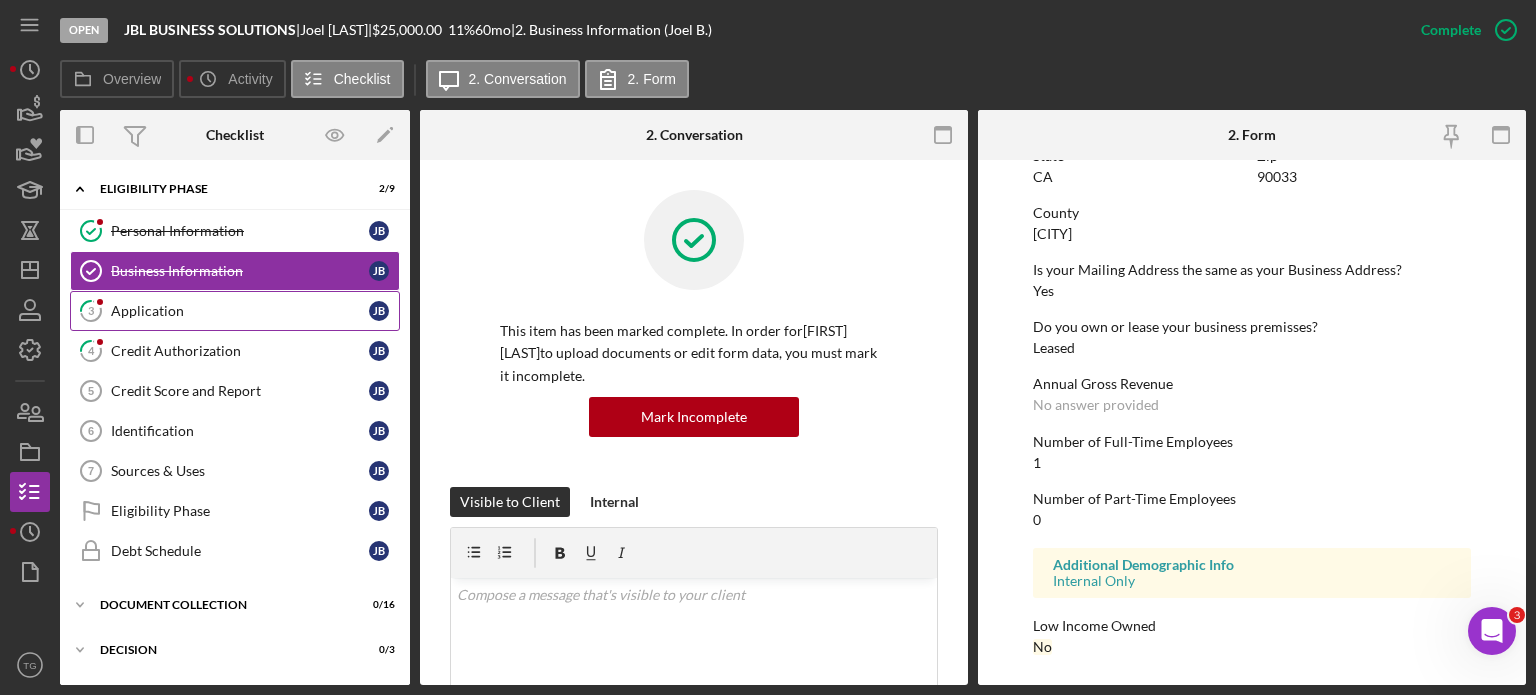 click on "Application" at bounding box center [240, 311] 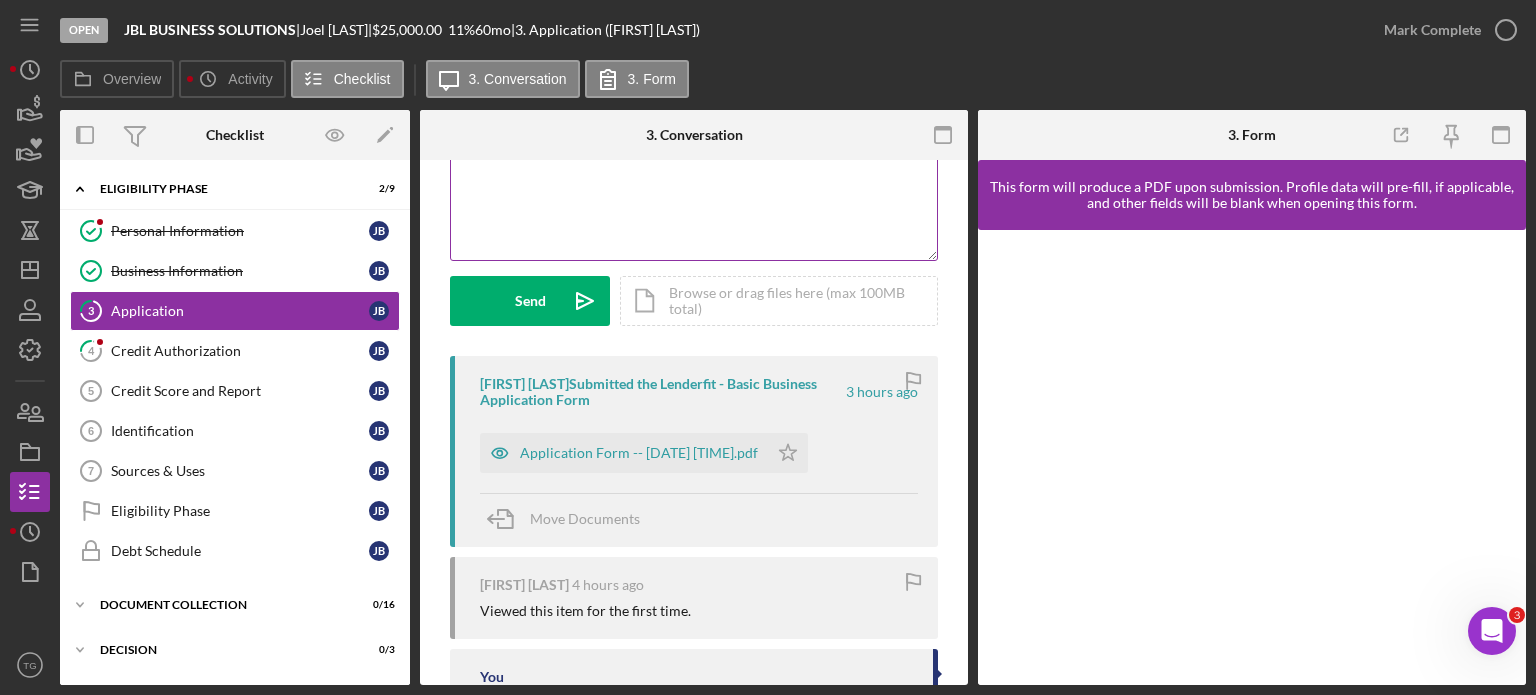 scroll, scrollTop: 200, scrollLeft: 0, axis: vertical 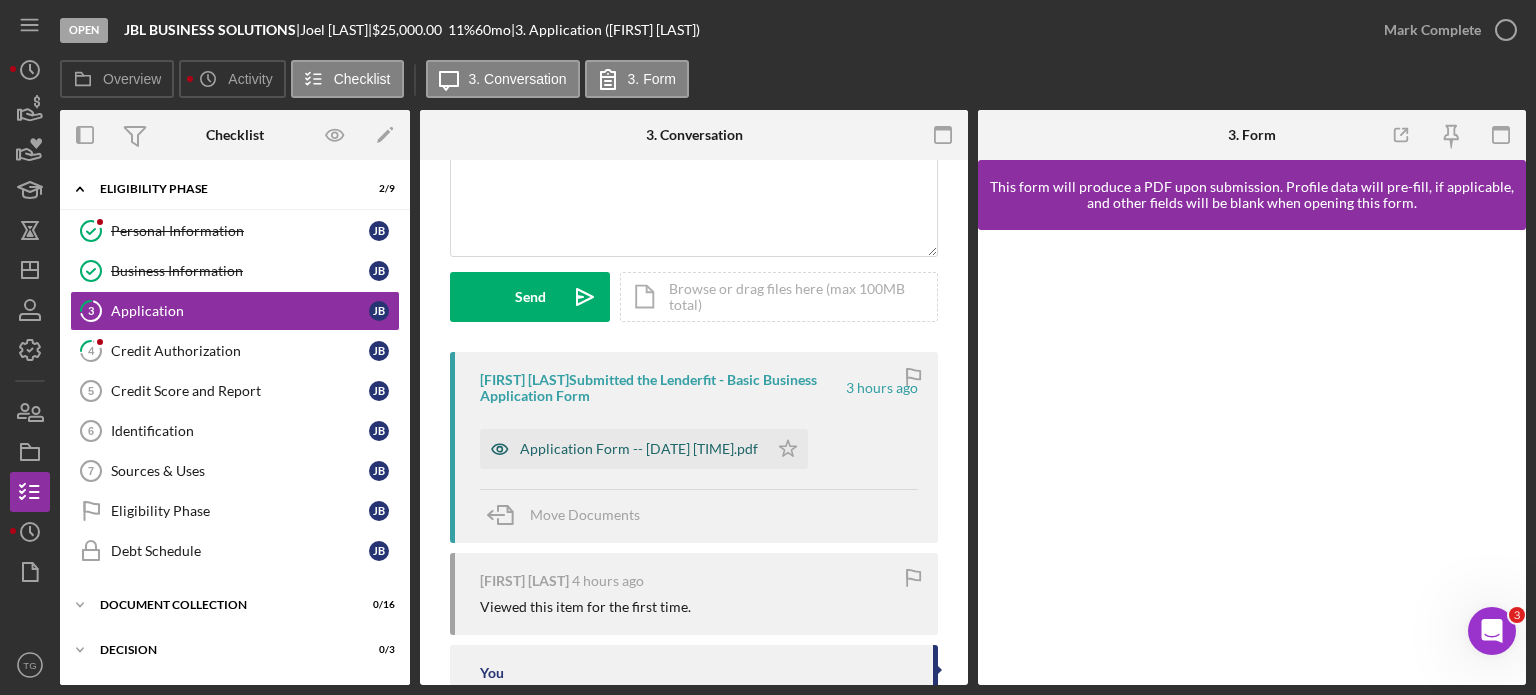 click on "Application Form -- [DATE] [TIME].pdf" at bounding box center (639, 449) 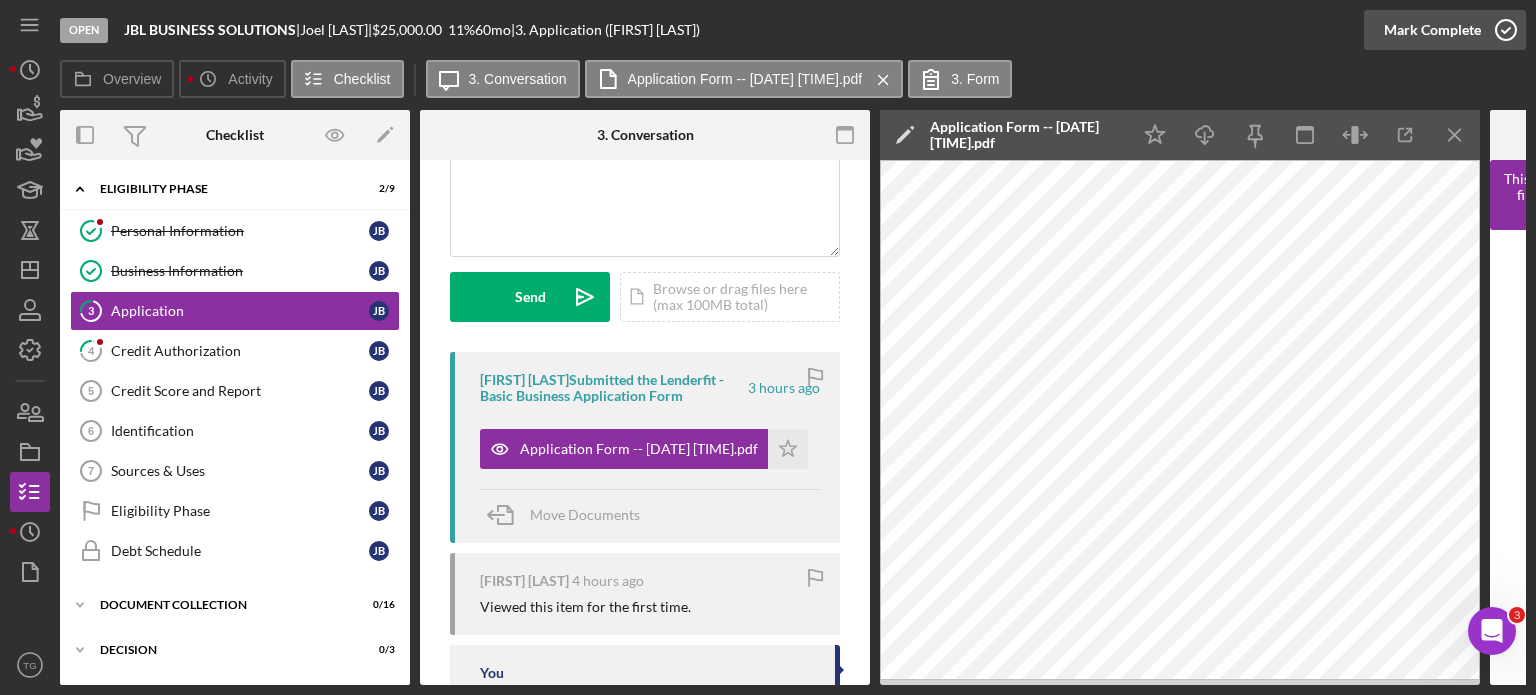 click 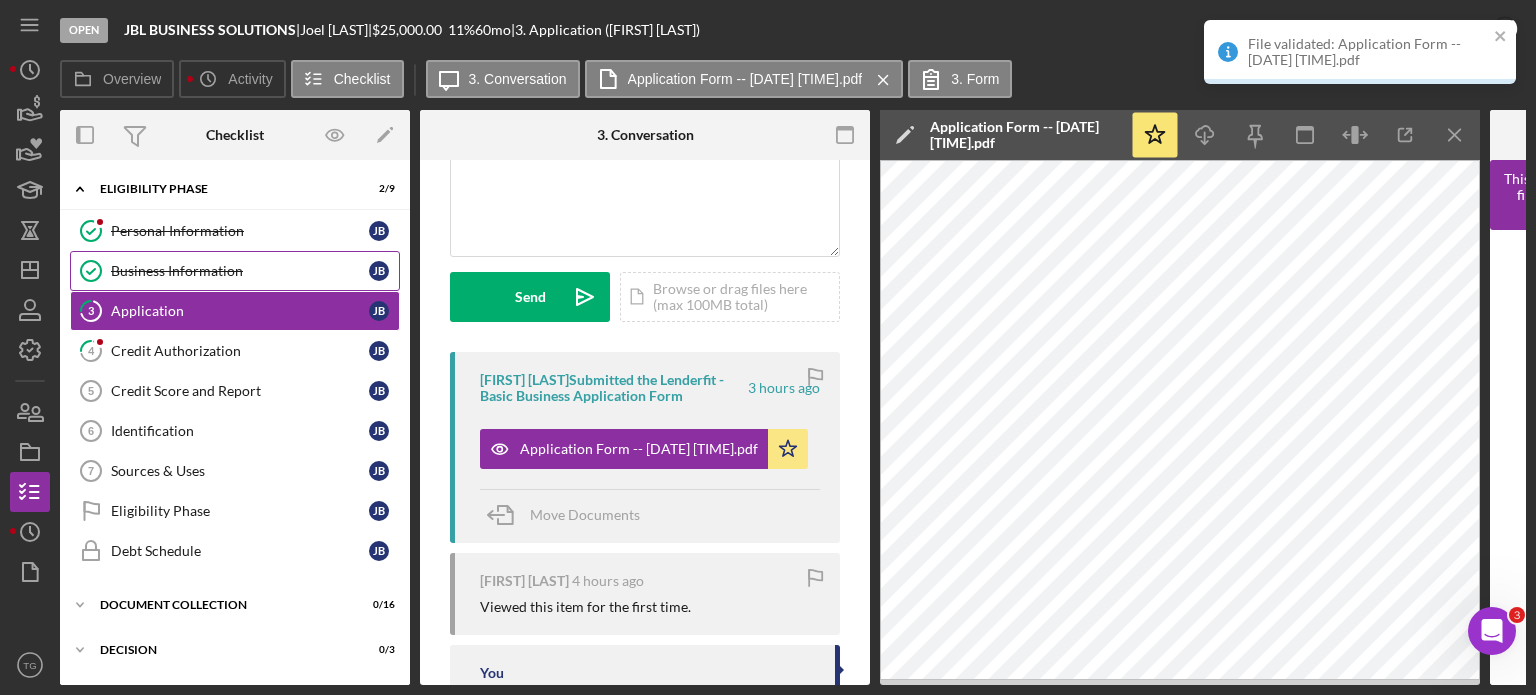 scroll, scrollTop: 497, scrollLeft: 0, axis: vertical 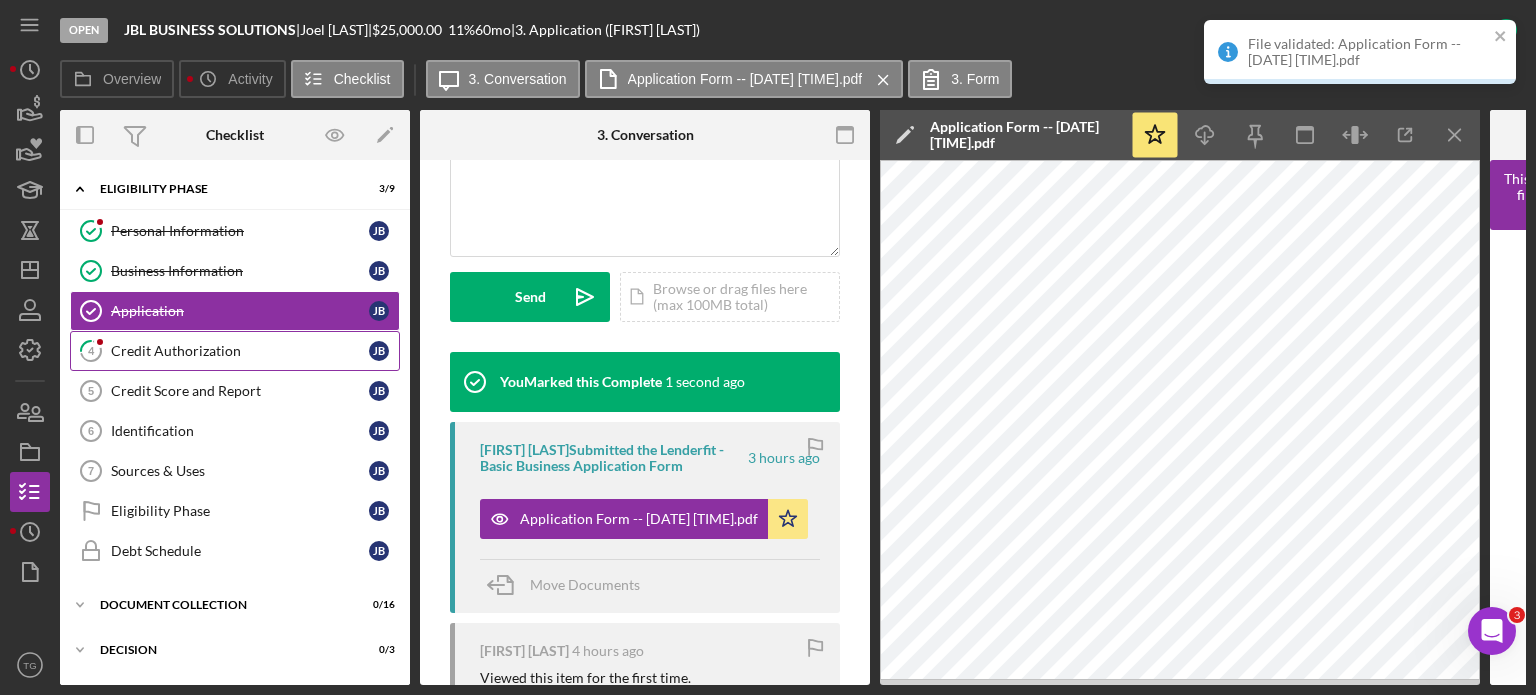 click on "4 Credit Authorization [INITIALS] [INITIAL]" at bounding box center [235, 351] 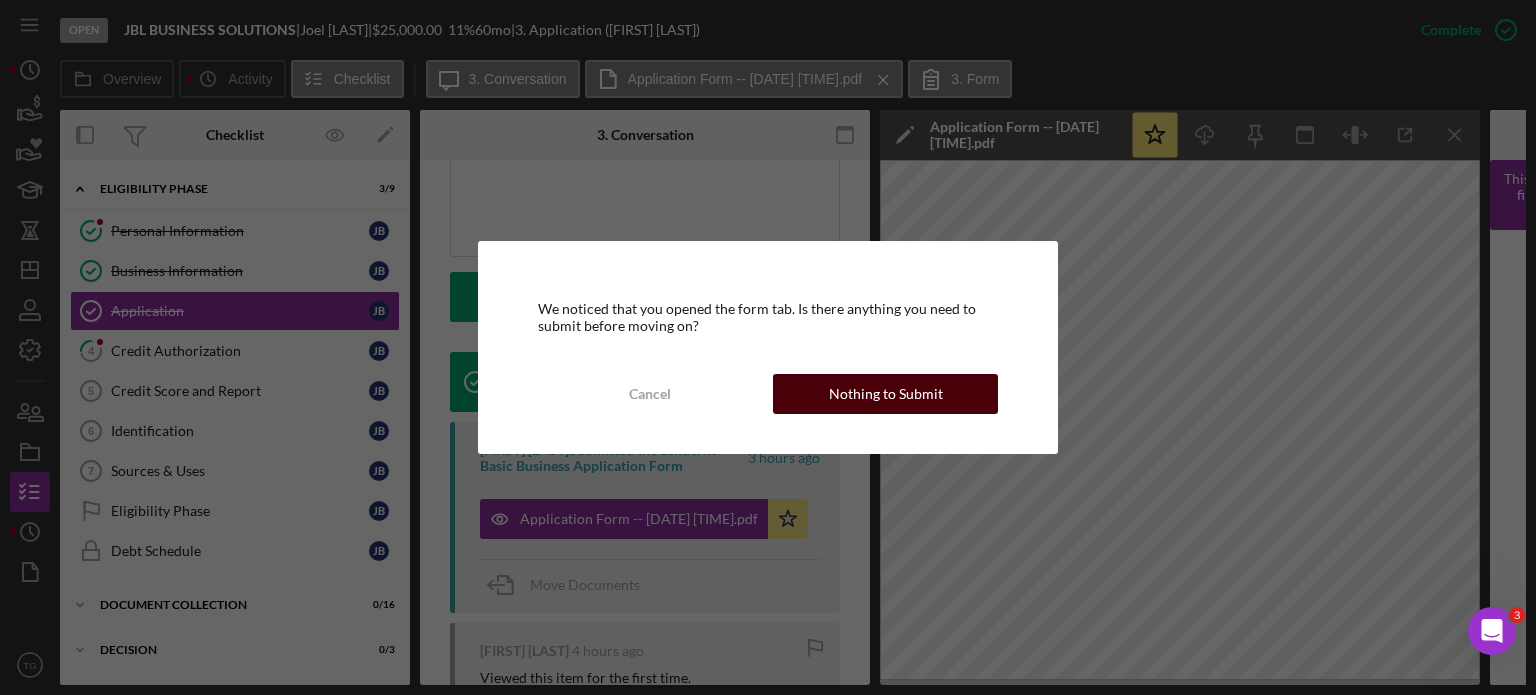 click on "Nothing to Submit" at bounding box center (886, 394) 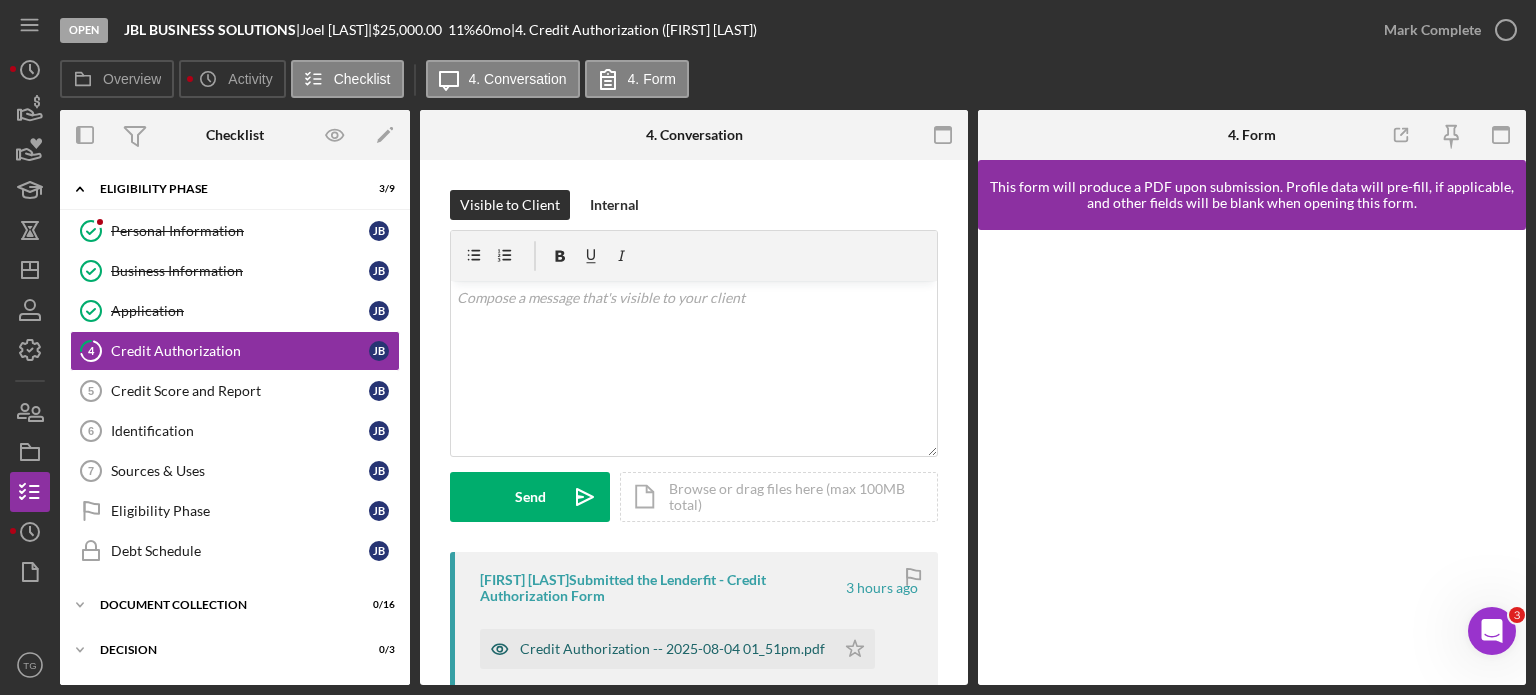 click on "Credit Authorization -- 2025-08-04 01_51pm.pdf" at bounding box center (672, 649) 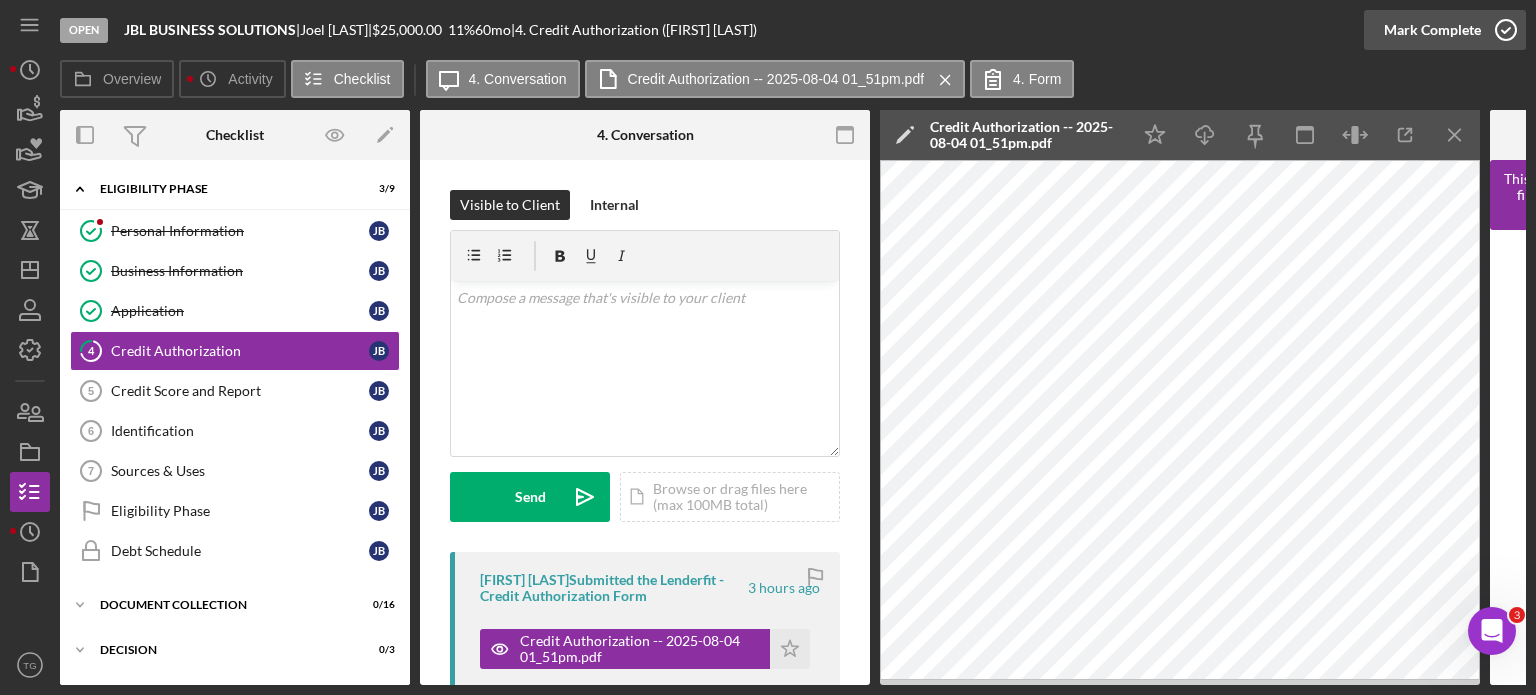 click 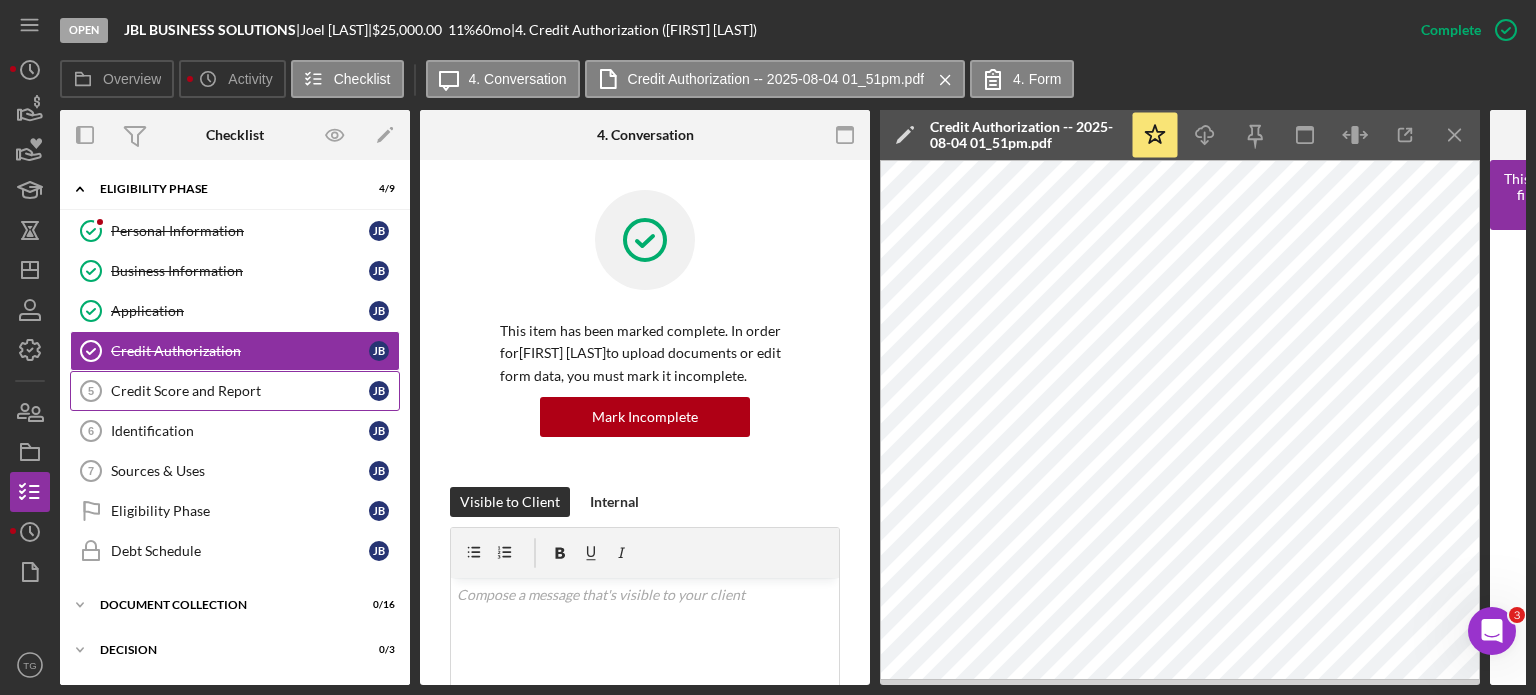 click on "Credit Score and Report" at bounding box center (240, 391) 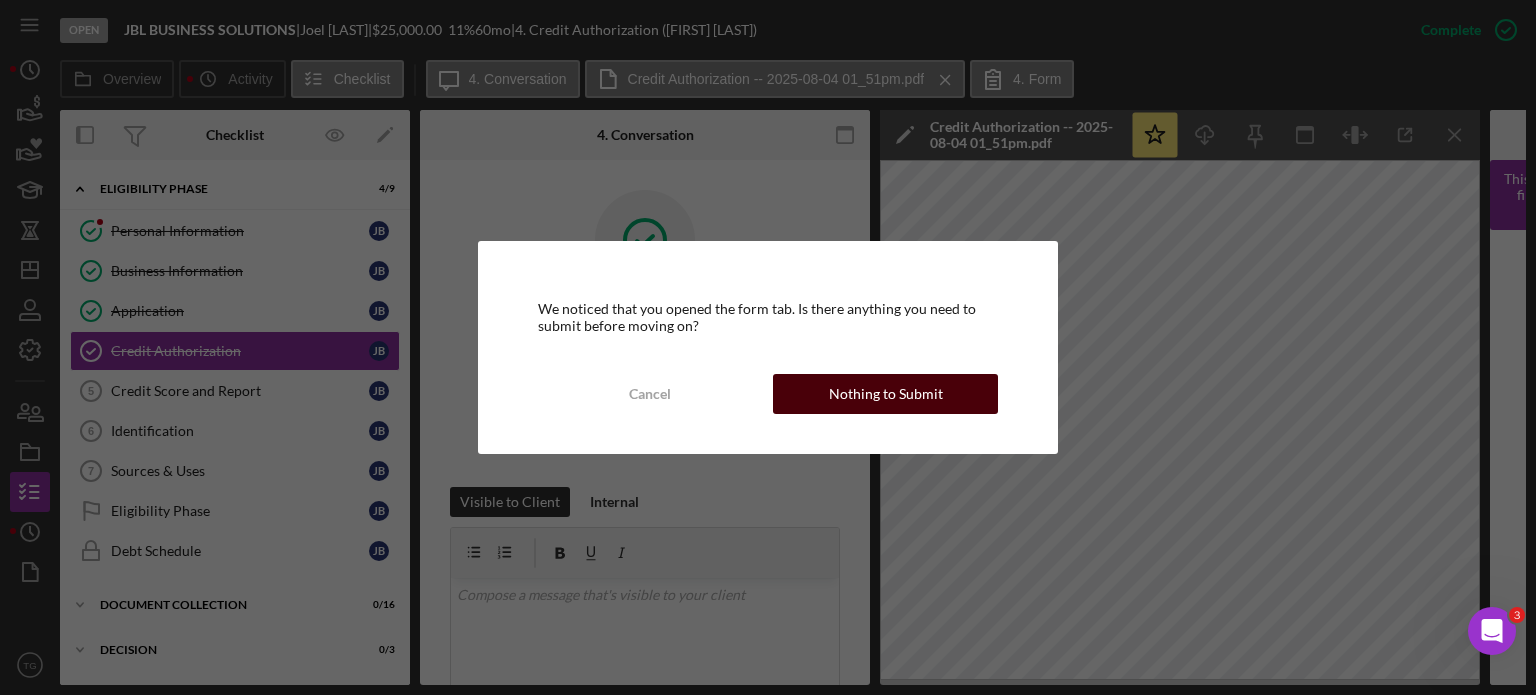 click on "Nothing to Submit" at bounding box center (885, 394) 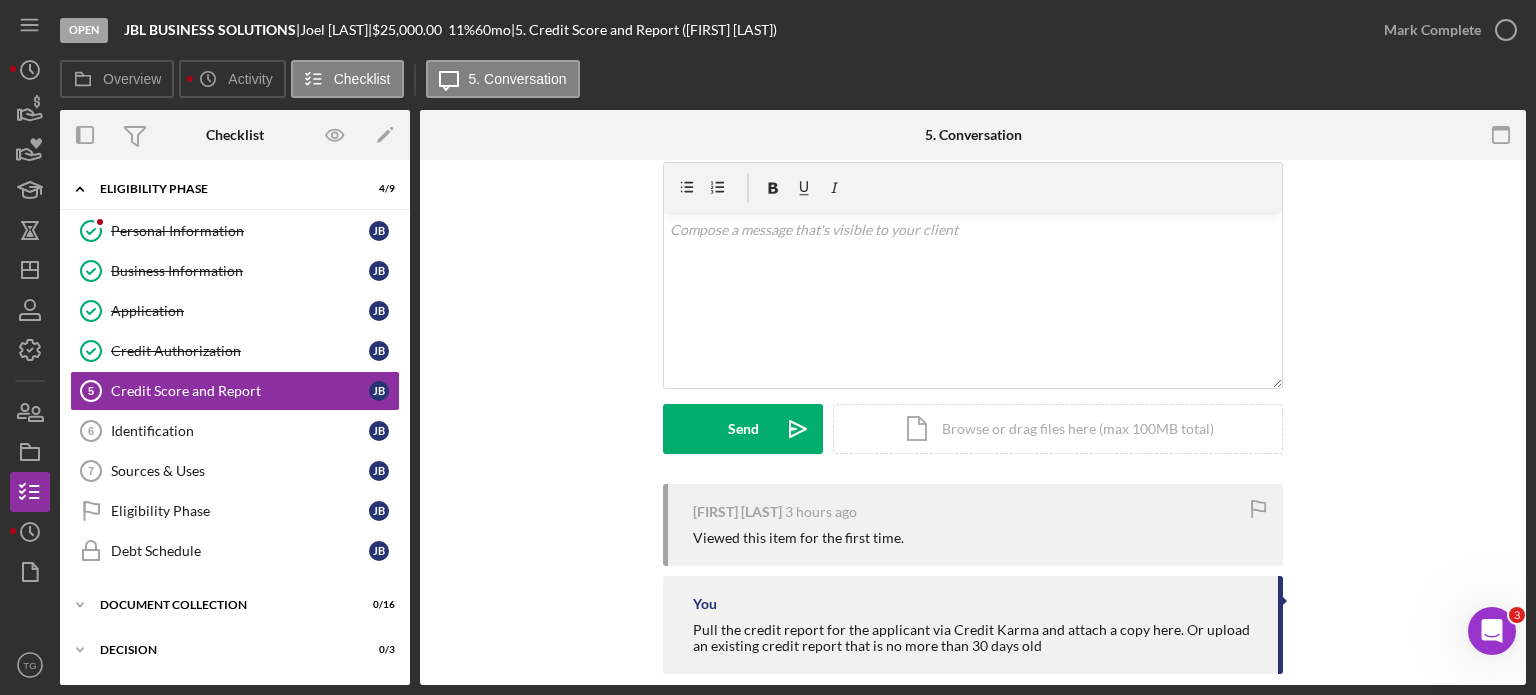 scroll, scrollTop: 96, scrollLeft: 0, axis: vertical 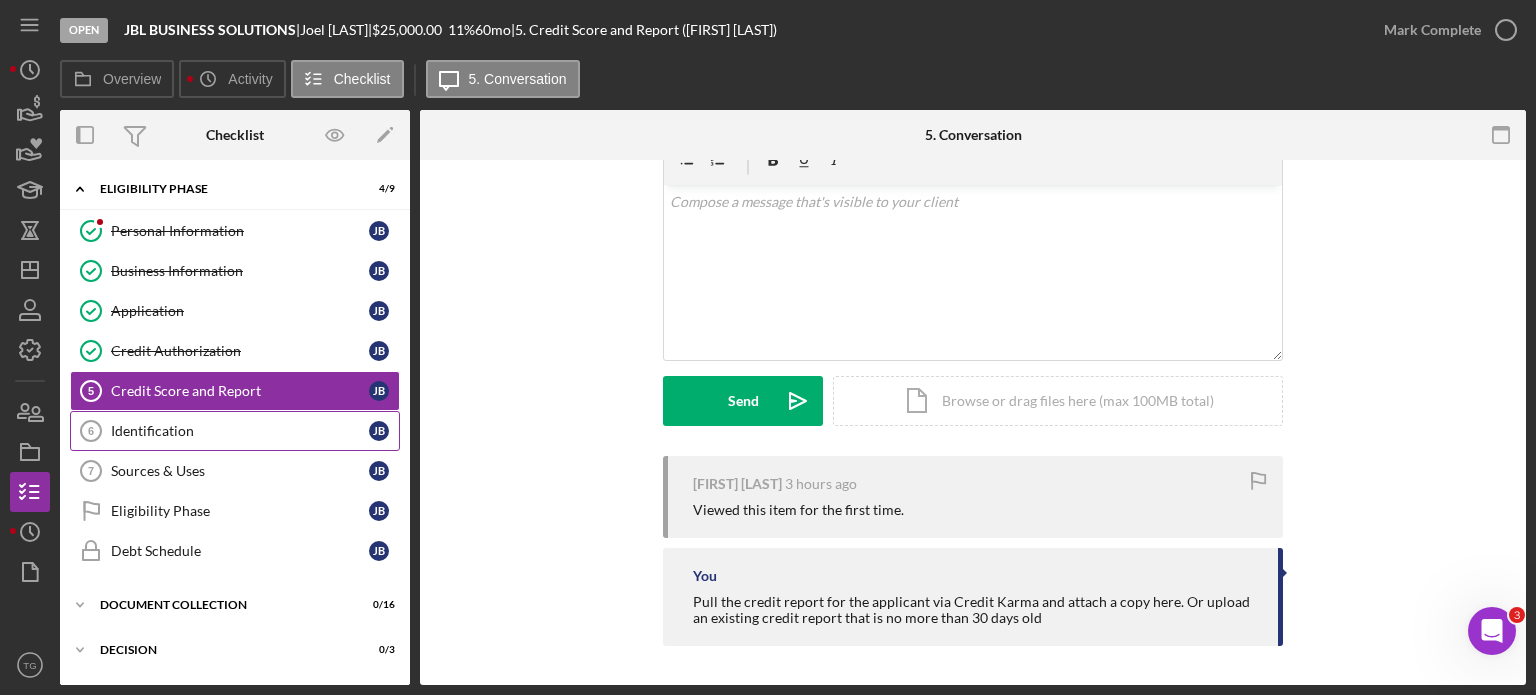click on "Identification" at bounding box center [240, 431] 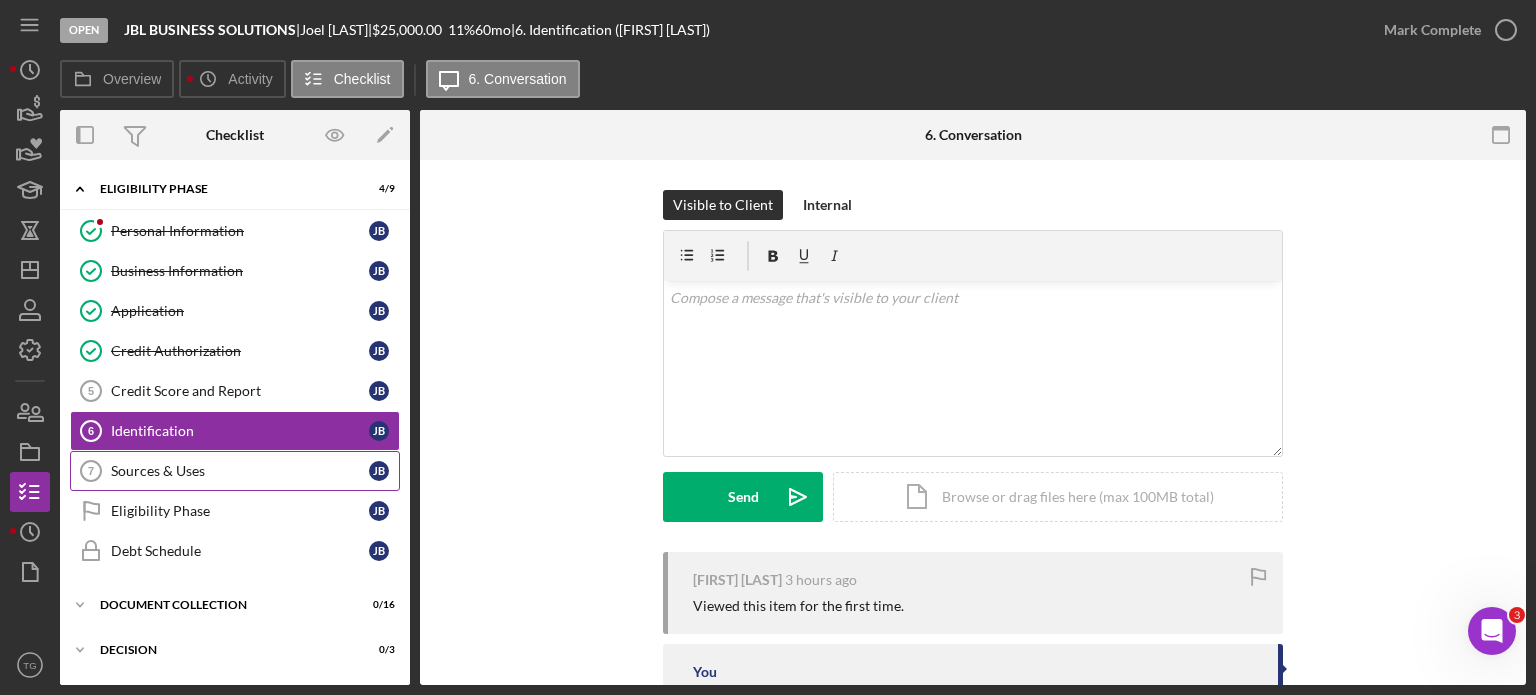 click on "Sources & Uses" at bounding box center (240, 471) 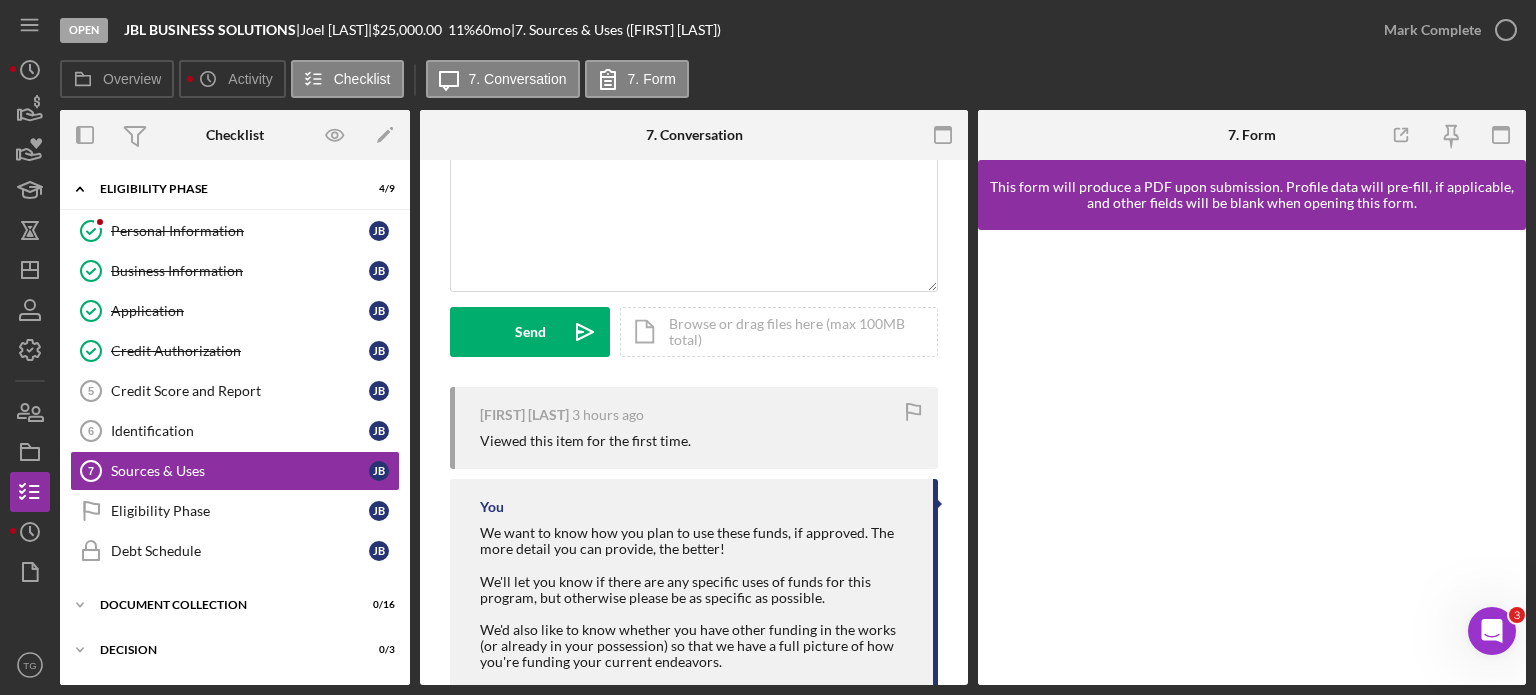 scroll, scrollTop: 200, scrollLeft: 0, axis: vertical 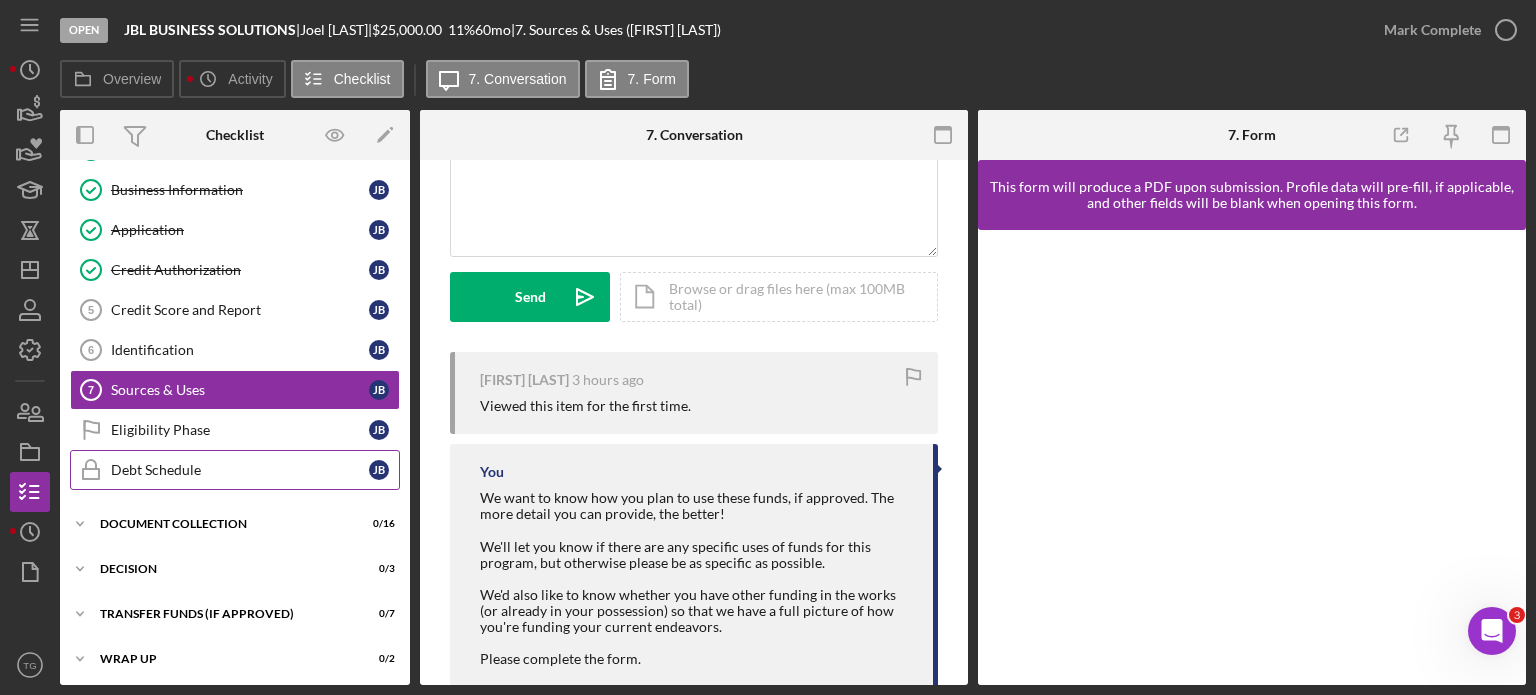 click on "Debt Schedule" at bounding box center [240, 470] 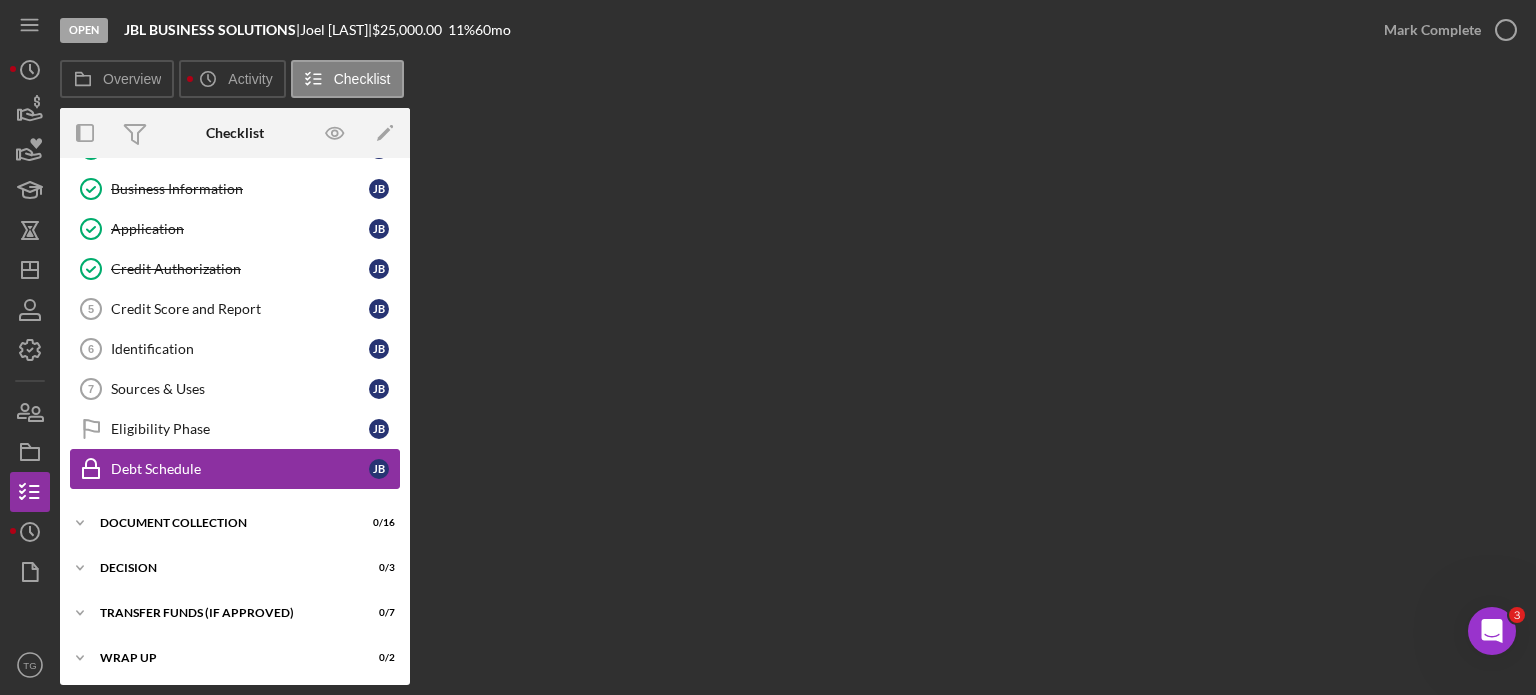 scroll, scrollTop: 81, scrollLeft: 0, axis: vertical 